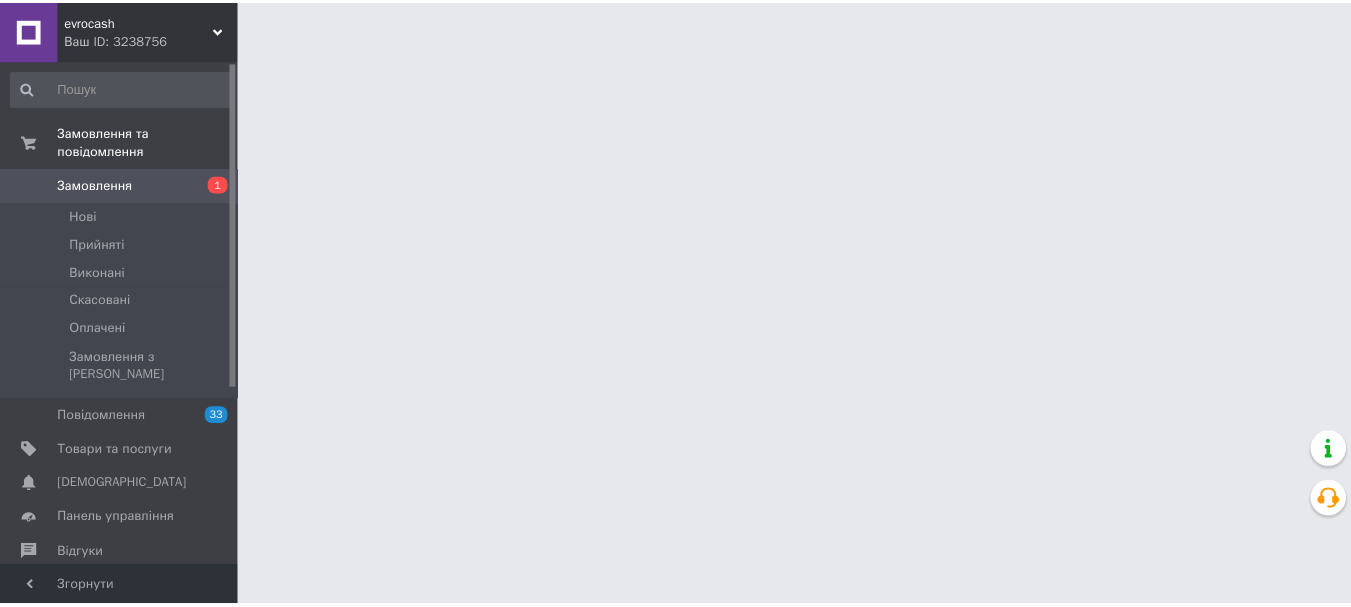 scroll, scrollTop: 0, scrollLeft: 0, axis: both 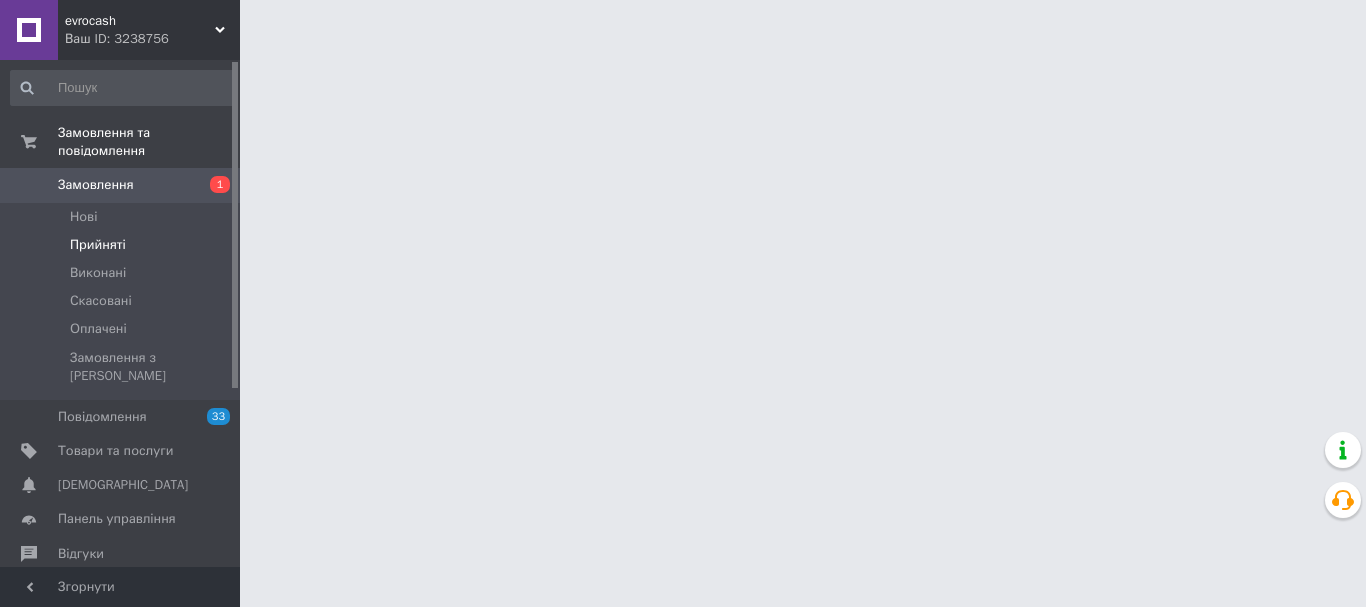drag, startPoint x: 0, startPoint y: 0, endPoint x: 110, endPoint y: 220, distance: 245.96748 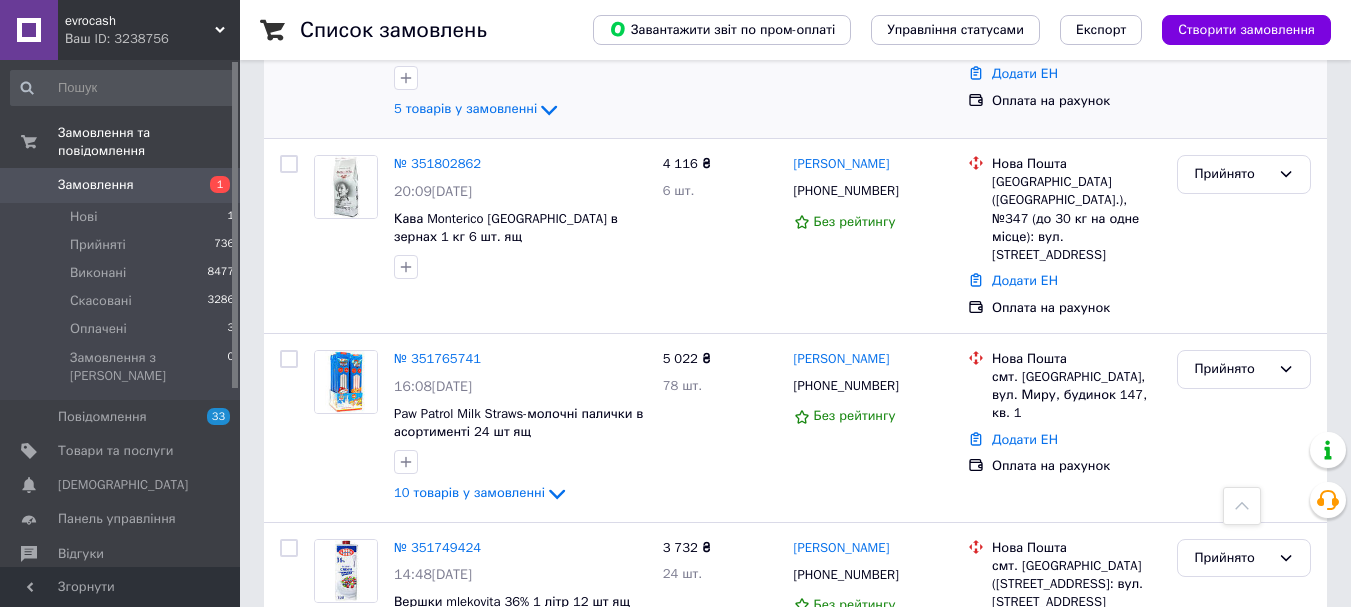 scroll, scrollTop: 900, scrollLeft: 0, axis: vertical 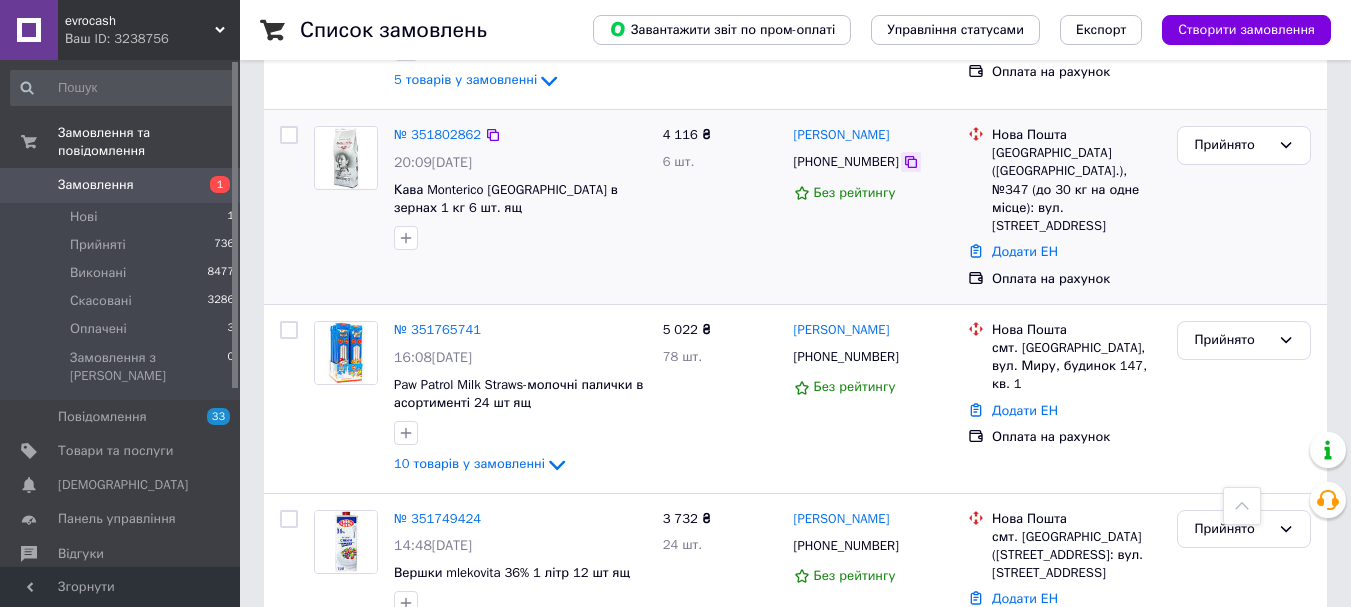 click 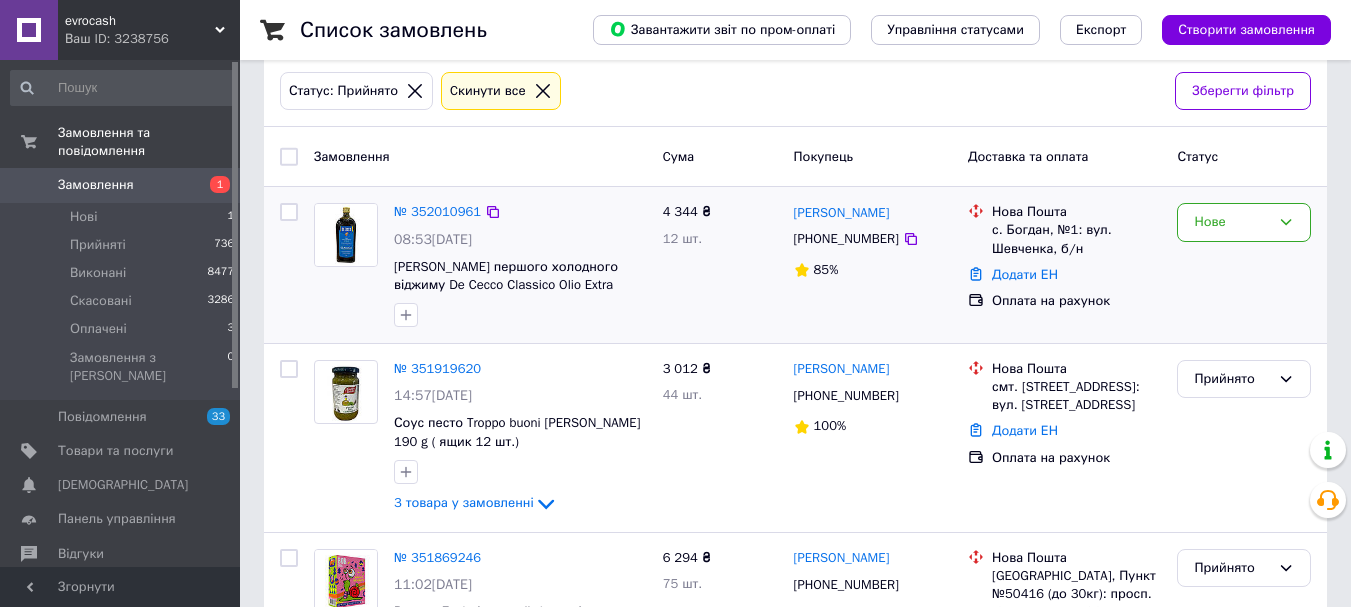scroll, scrollTop: 0, scrollLeft: 0, axis: both 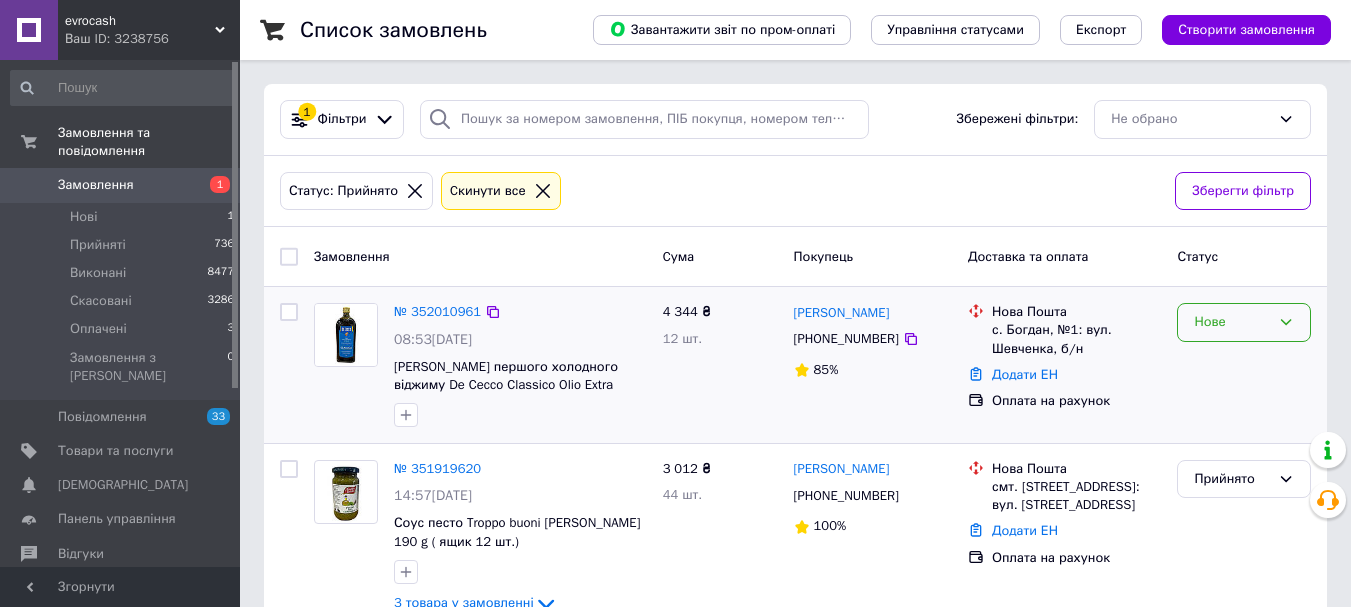click on "Нове" at bounding box center [1232, 322] 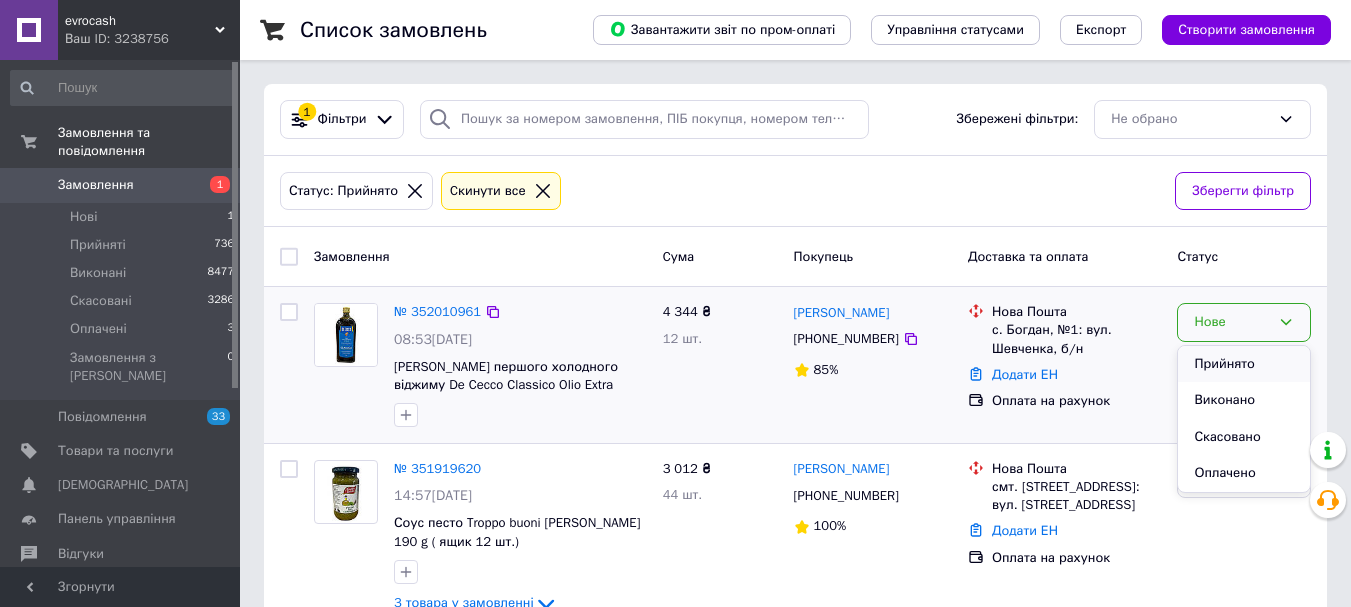 click on "Прийнято" at bounding box center (1244, 364) 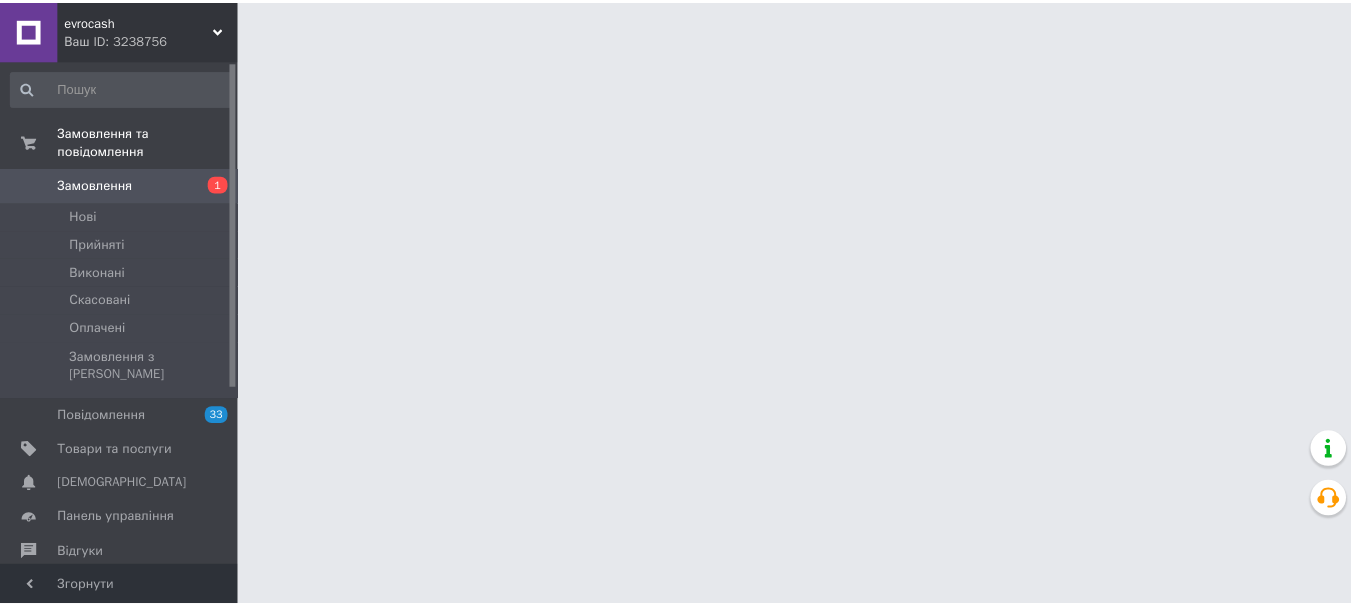 scroll, scrollTop: 0, scrollLeft: 0, axis: both 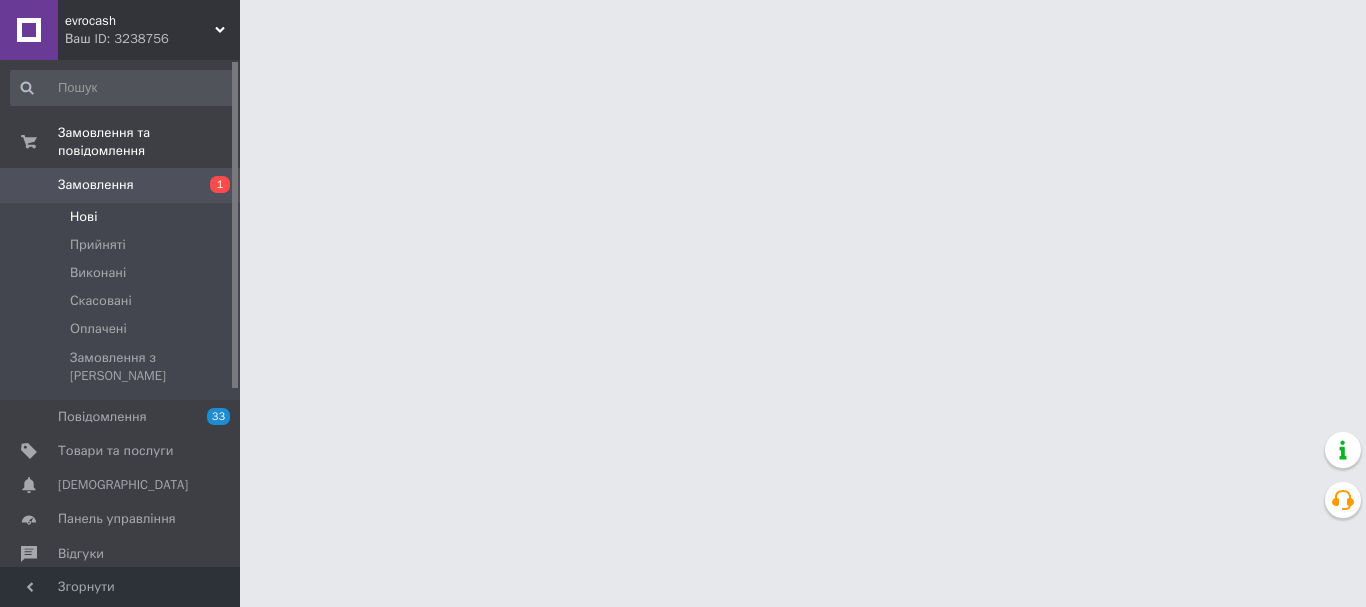 click on "Нові" at bounding box center [83, 217] 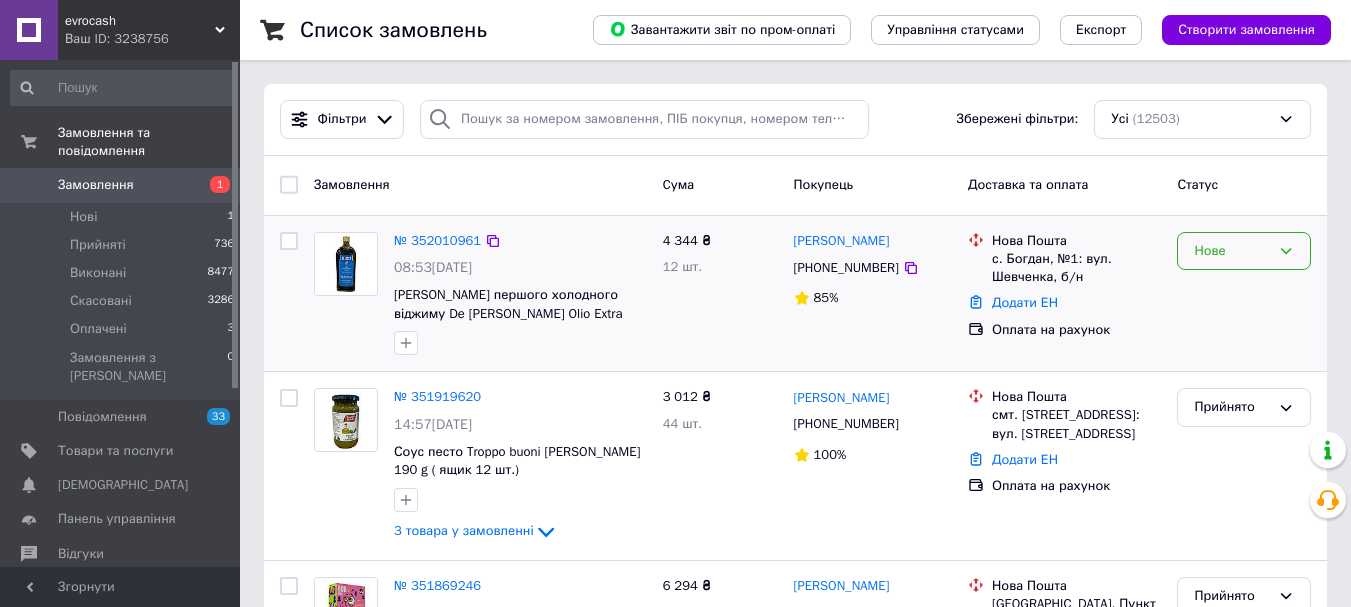 click on "Нове" at bounding box center (1232, 251) 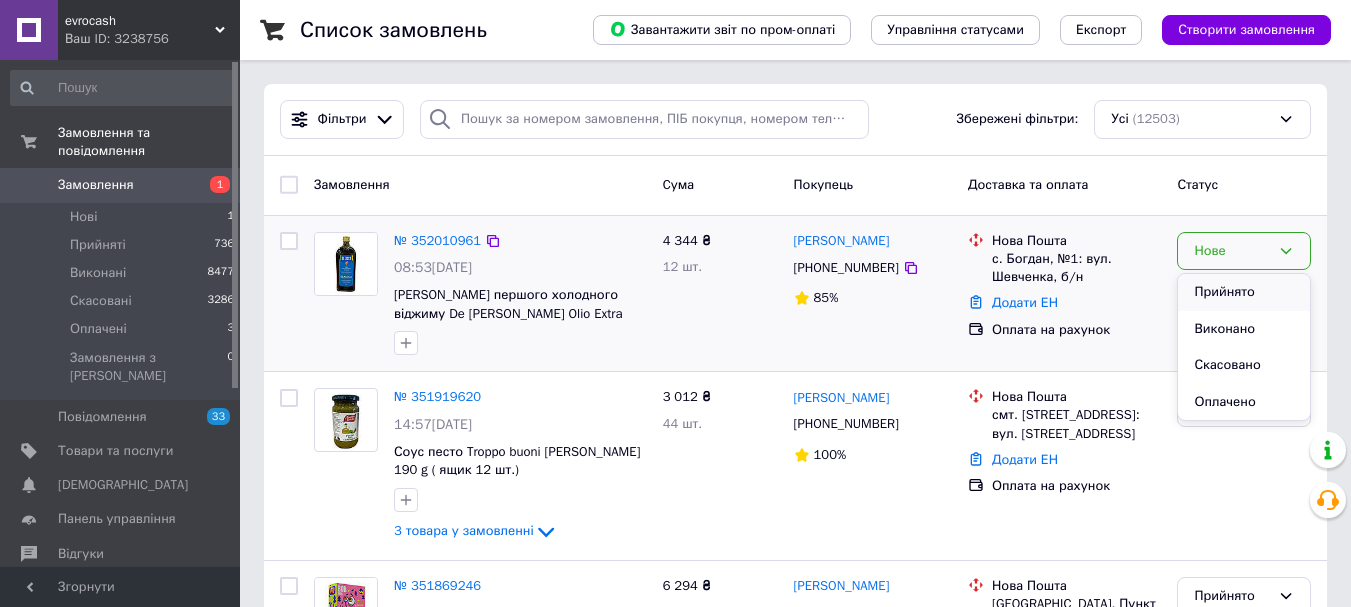 click on "Прийнято" at bounding box center [1244, 292] 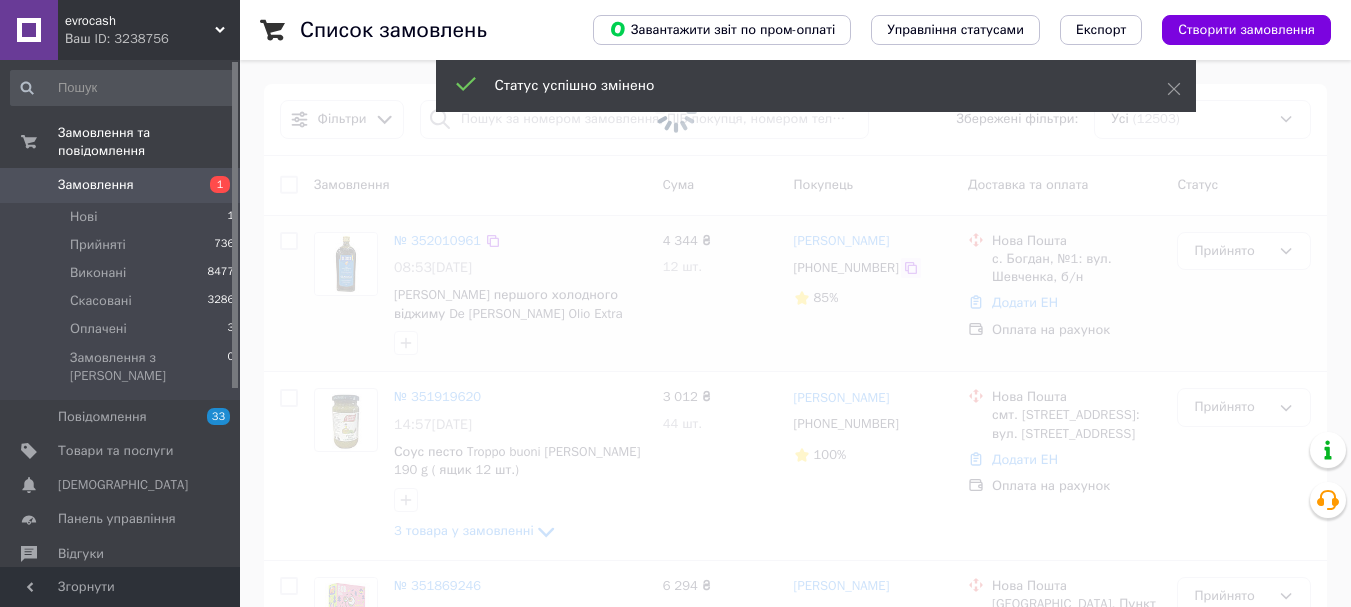 click at bounding box center [675, 303] 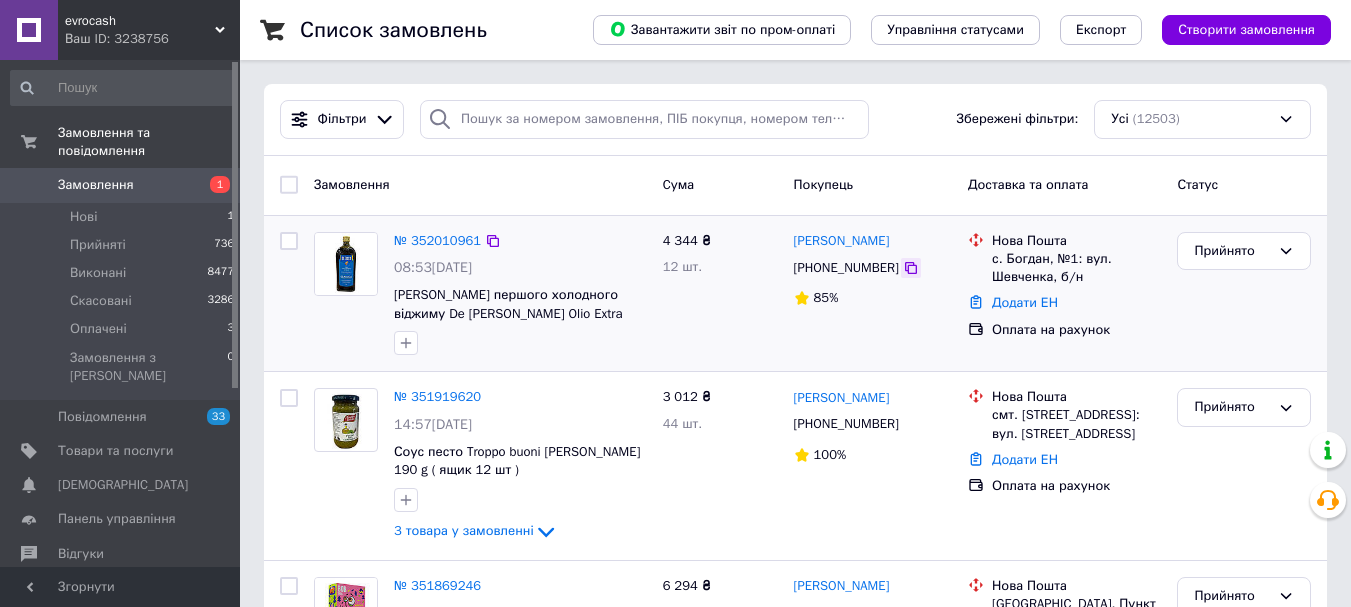 click 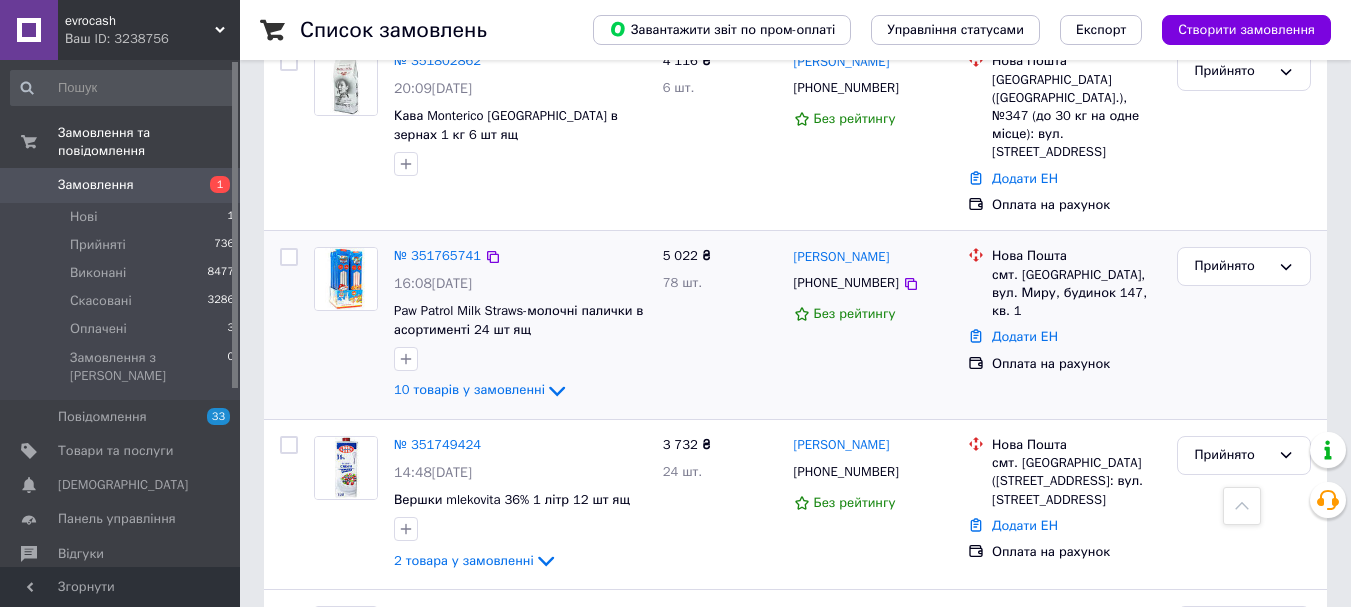scroll, scrollTop: 900, scrollLeft: 0, axis: vertical 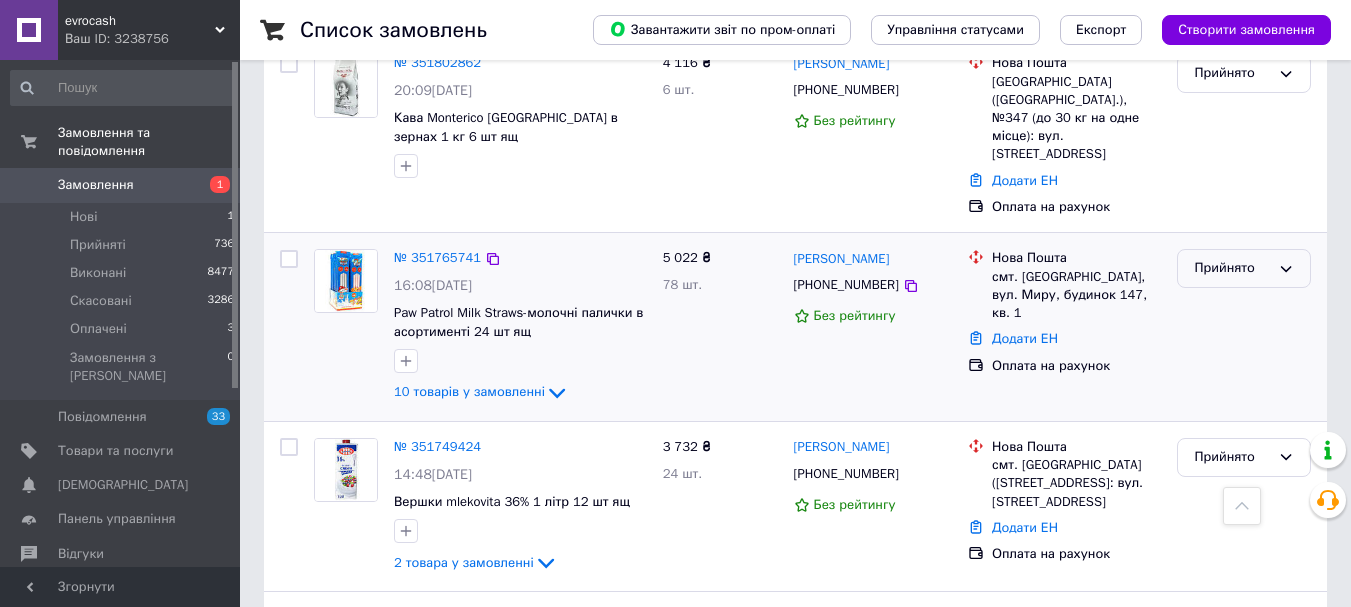 click on "Прийнято" at bounding box center [1232, 268] 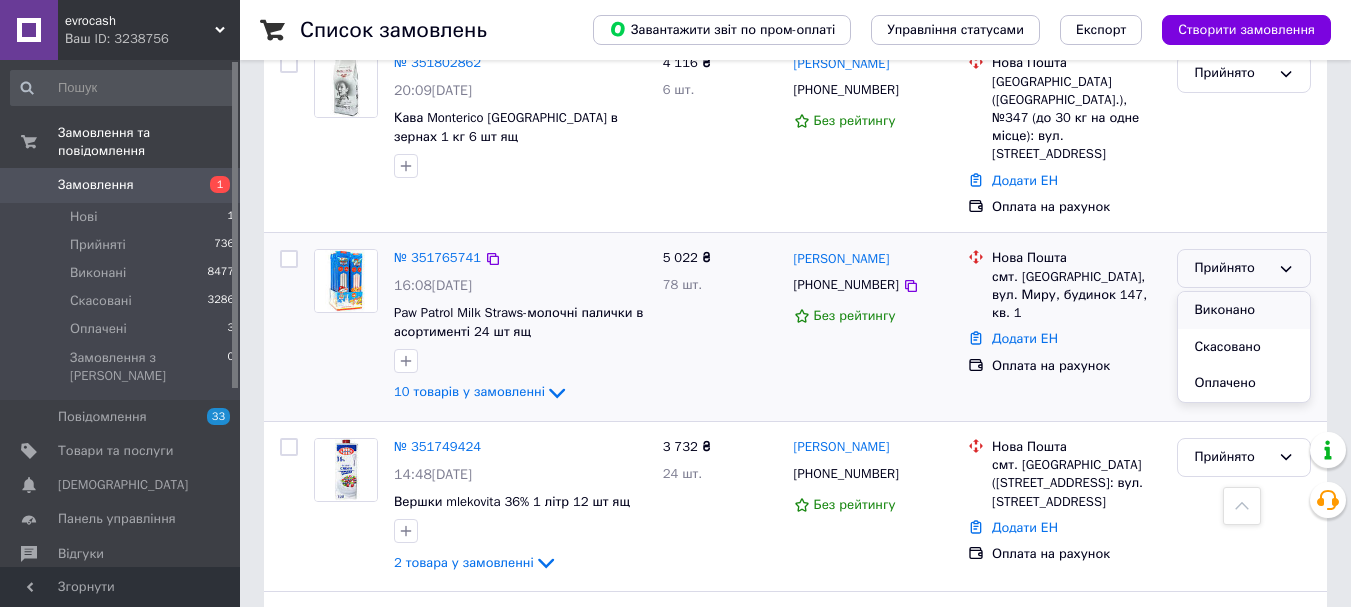click on "Виконано" at bounding box center [1244, 310] 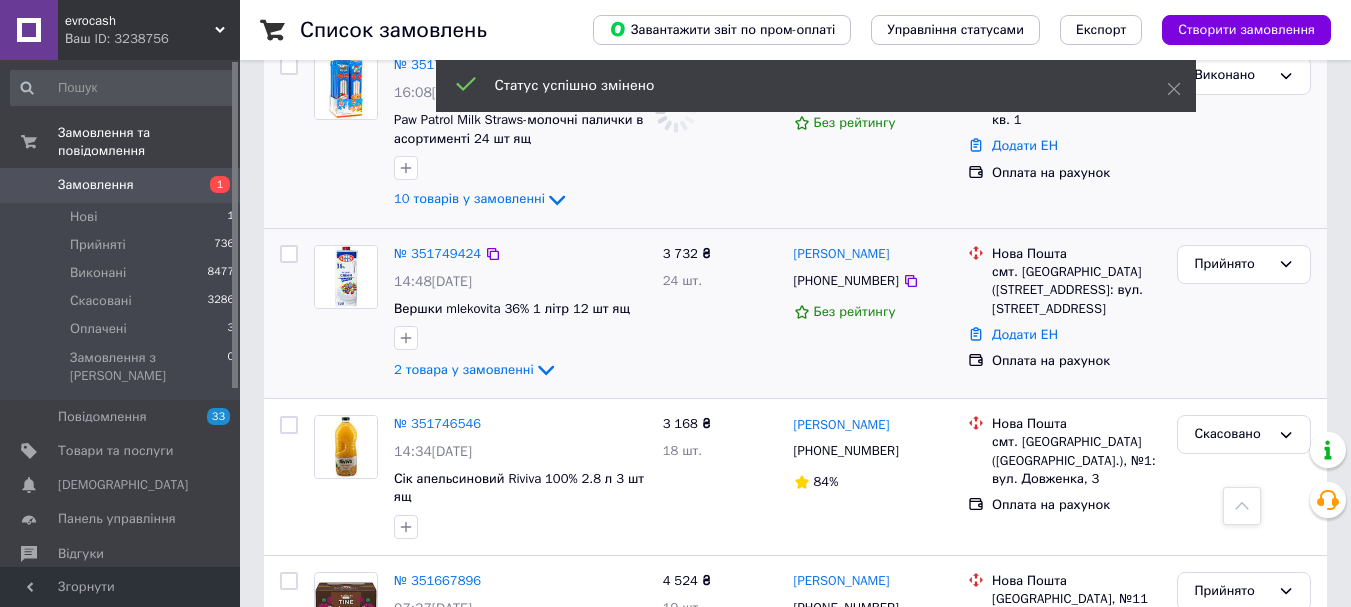 scroll, scrollTop: 1100, scrollLeft: 0, axis: vertical 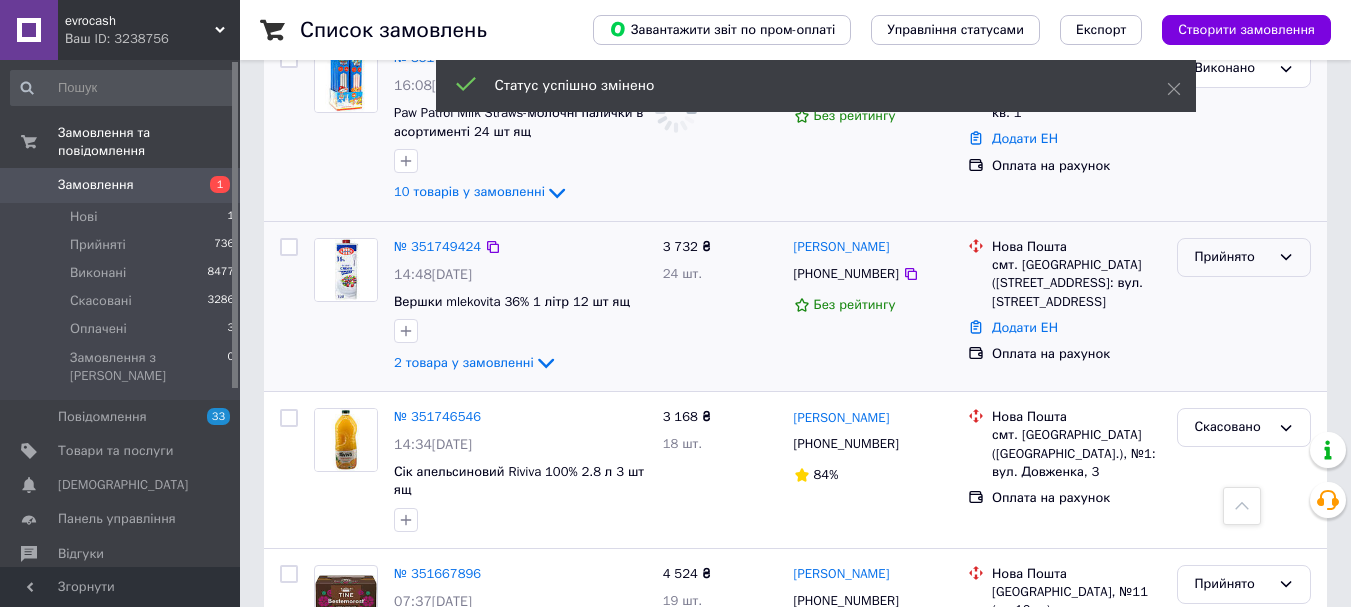 click on "Прийнято" at bounding box center (1232, 257) 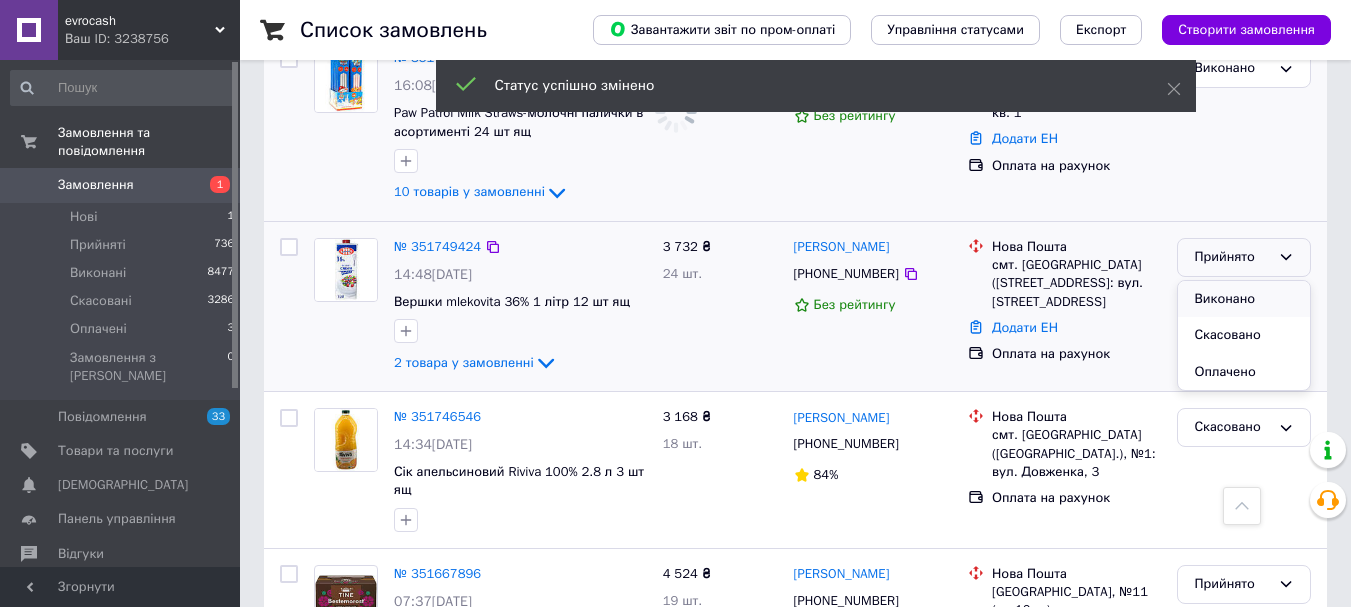 click on "Виконано" at bounding box center [1244, 299] 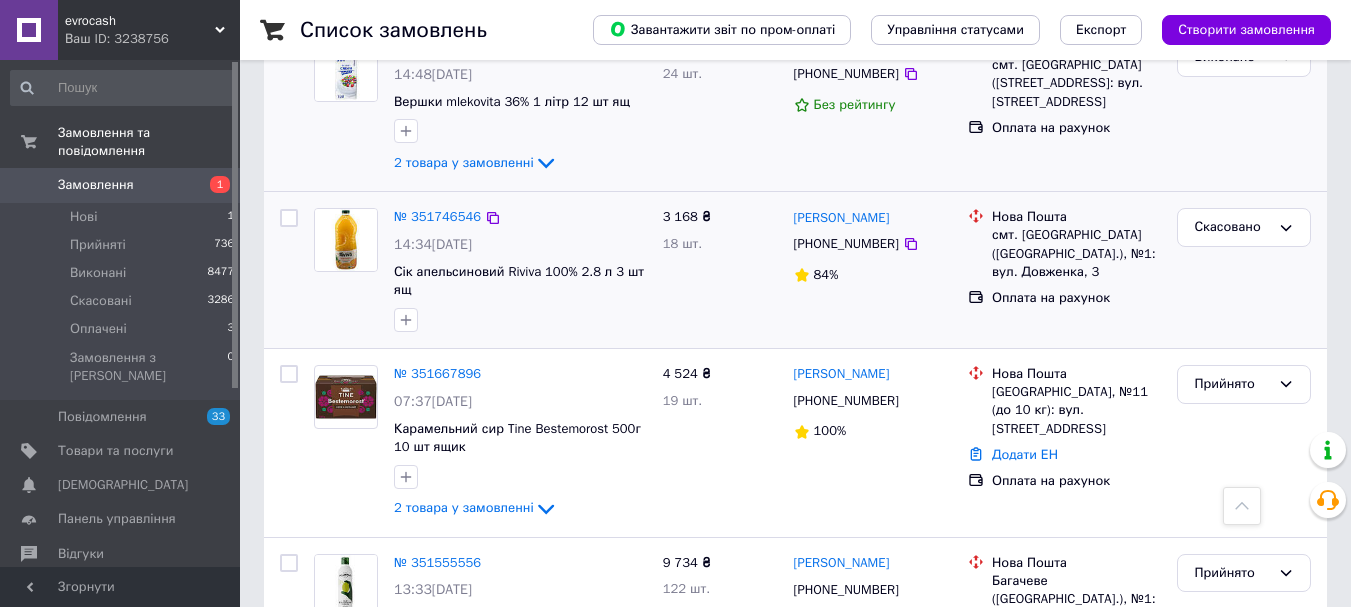 scroll, scrollTop: 1400, scrollLeft: 0, axis: vertical 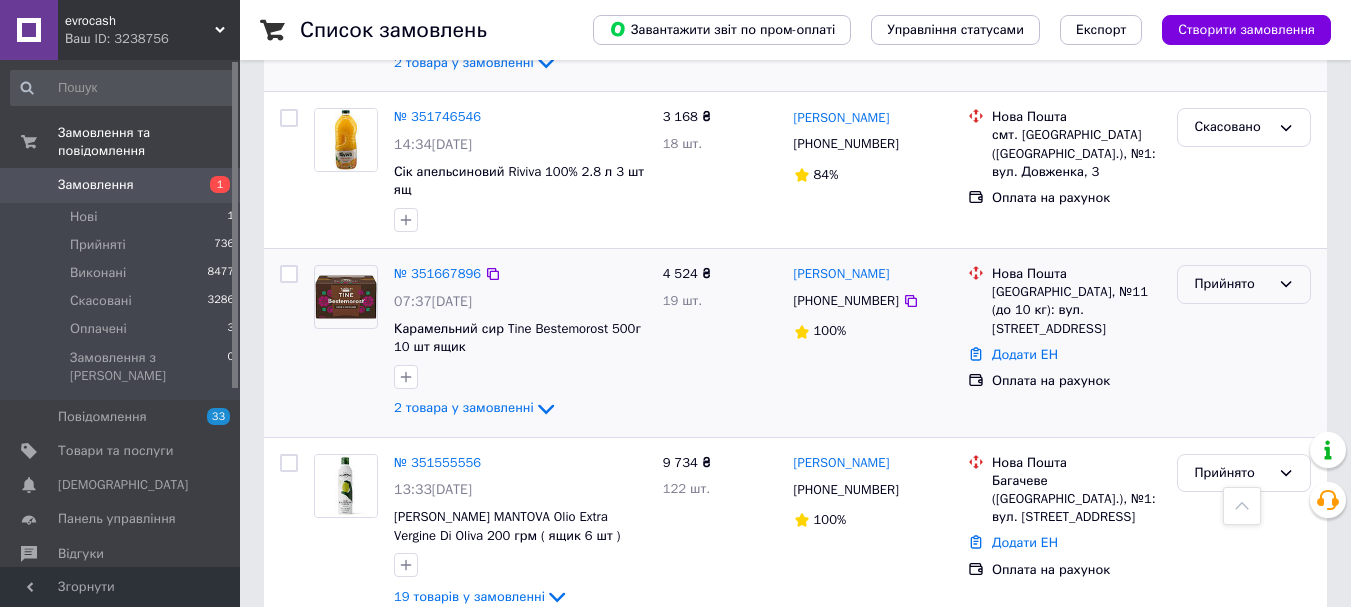 click on "Прийнято" at bounding box center [1232, 284] 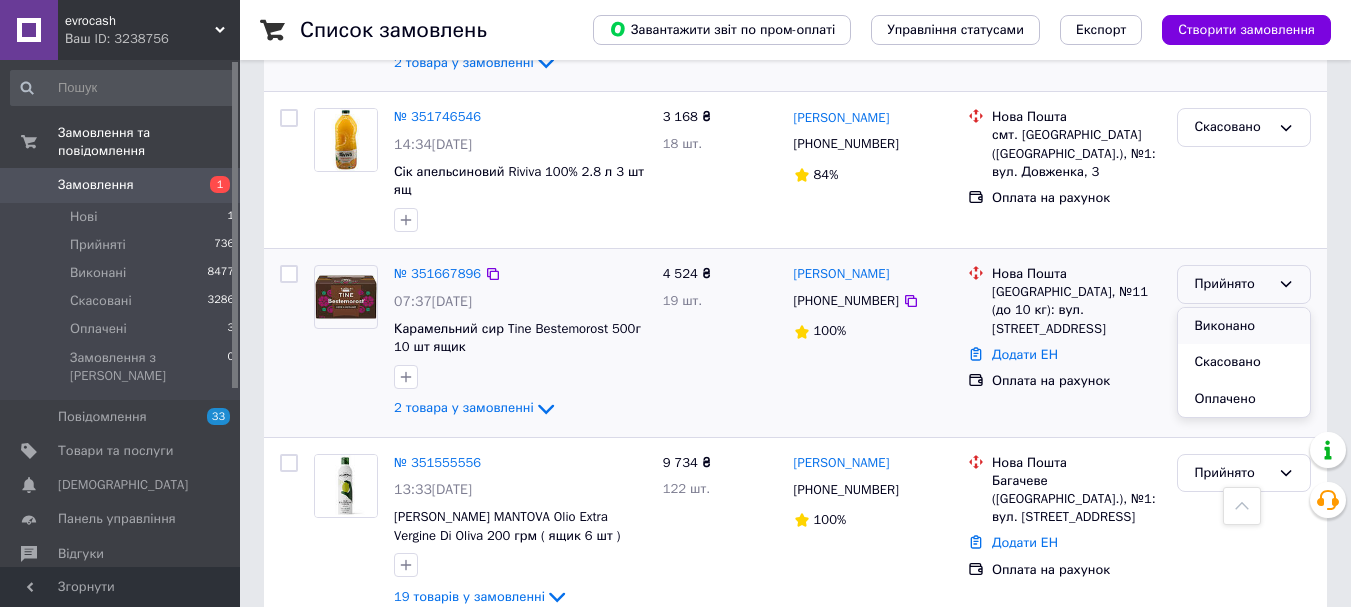 click on "Виконано" at bounding box center [1244, 326] 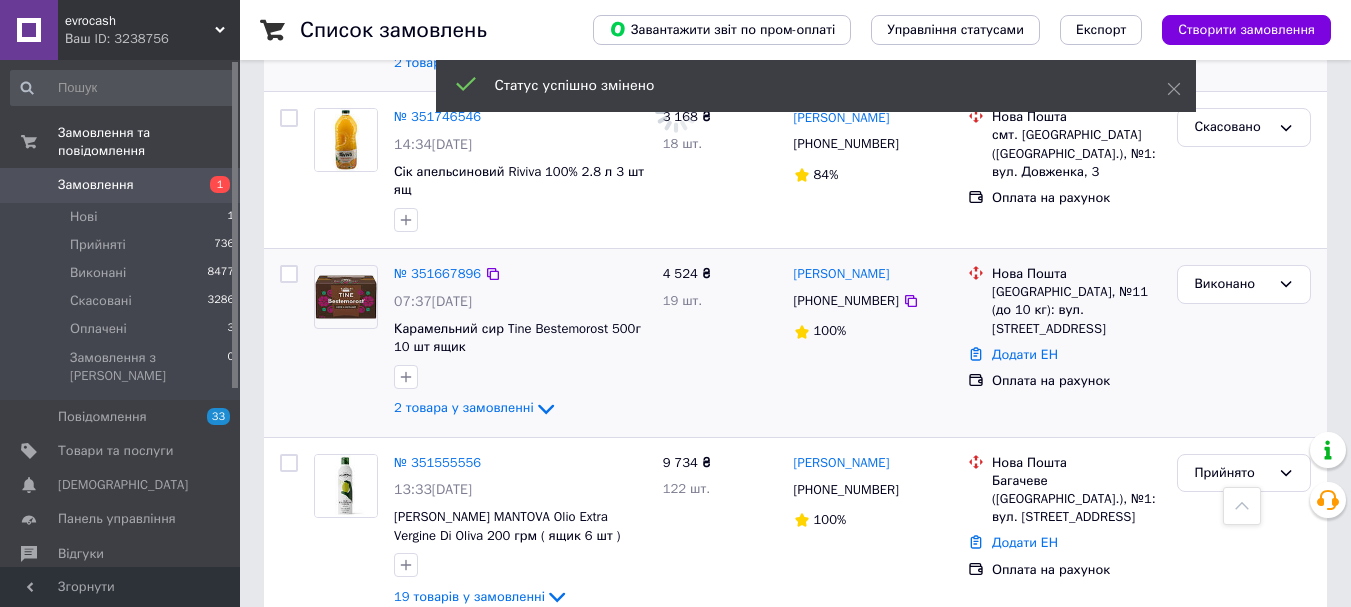 scroll, scrollTop: 1600, scrollLeft: 0, axis: vertical 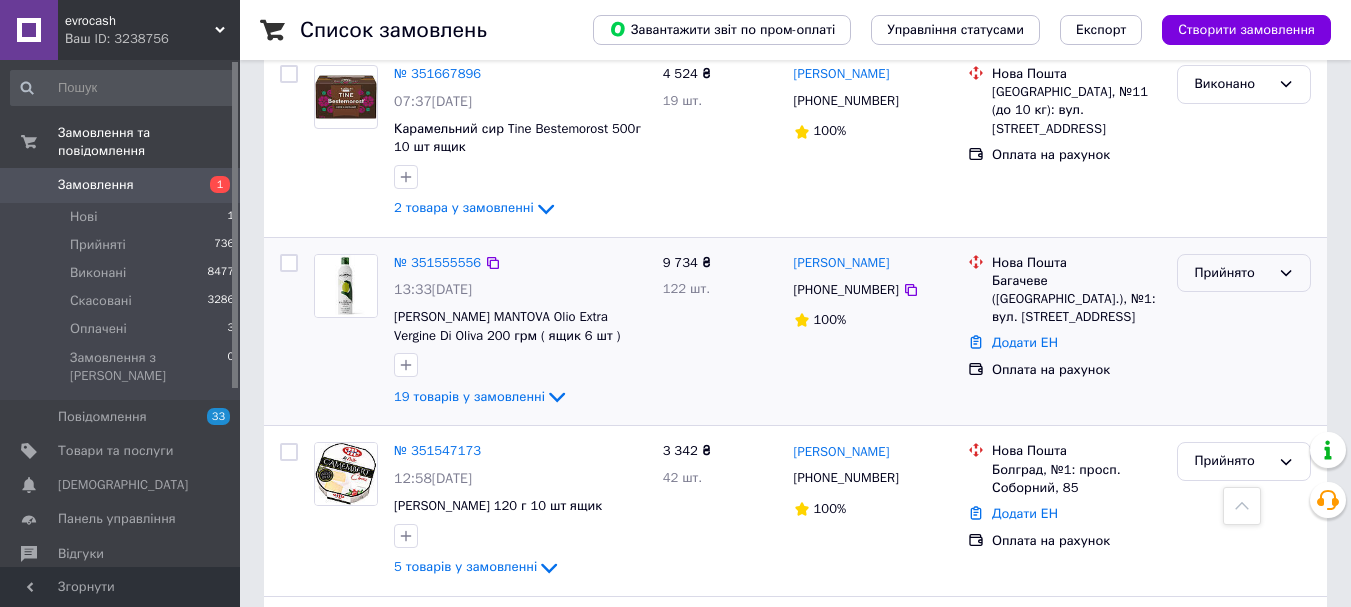 click on "Прийнято" at bounding box center [1232, 273] 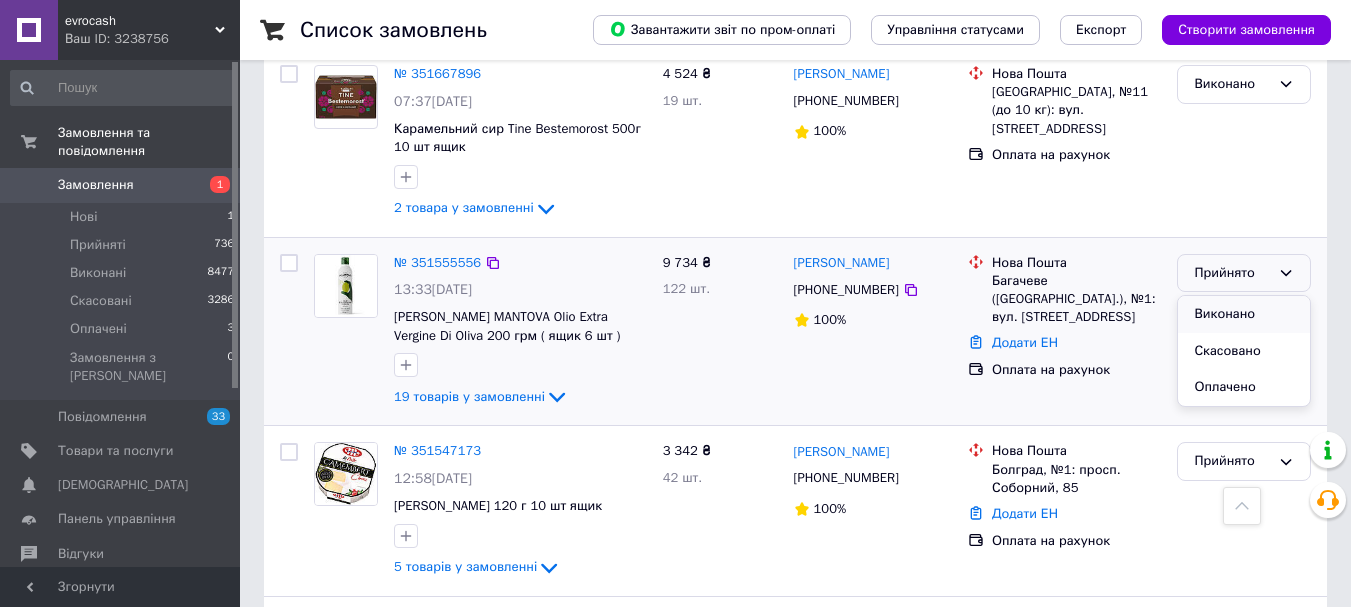 click on "Виконано" at bounding box center (1244, 314) 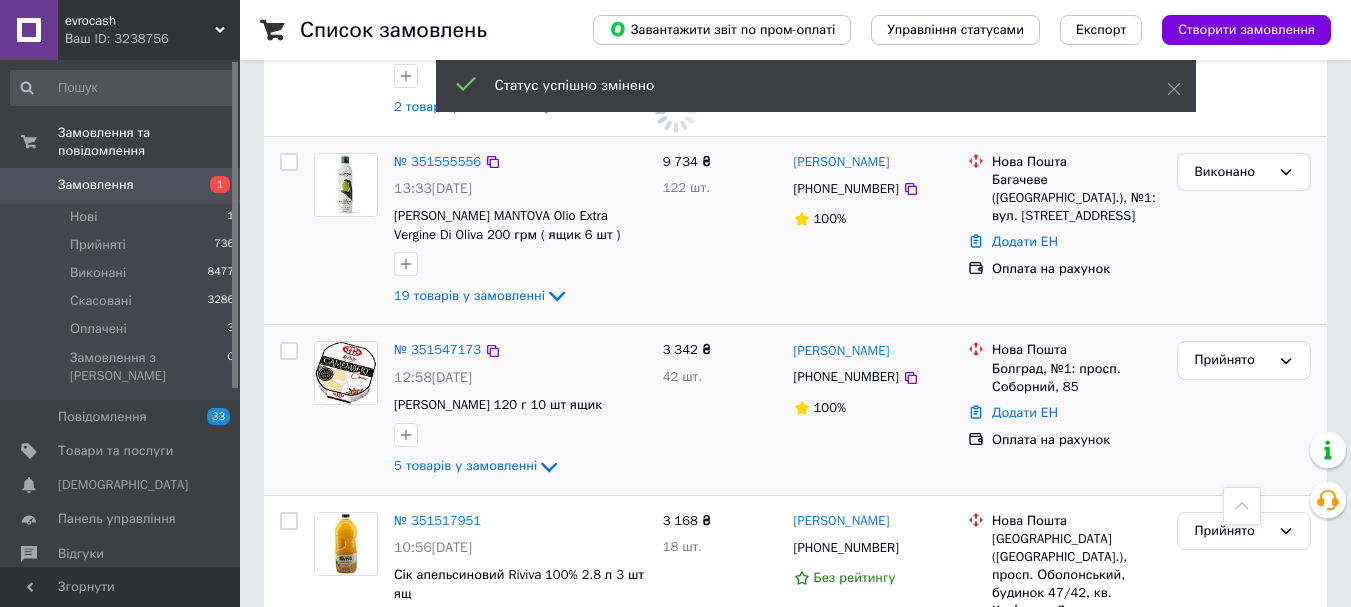 scroll, scrollTop: 1800, scrollLeft: 0, axis: vertical 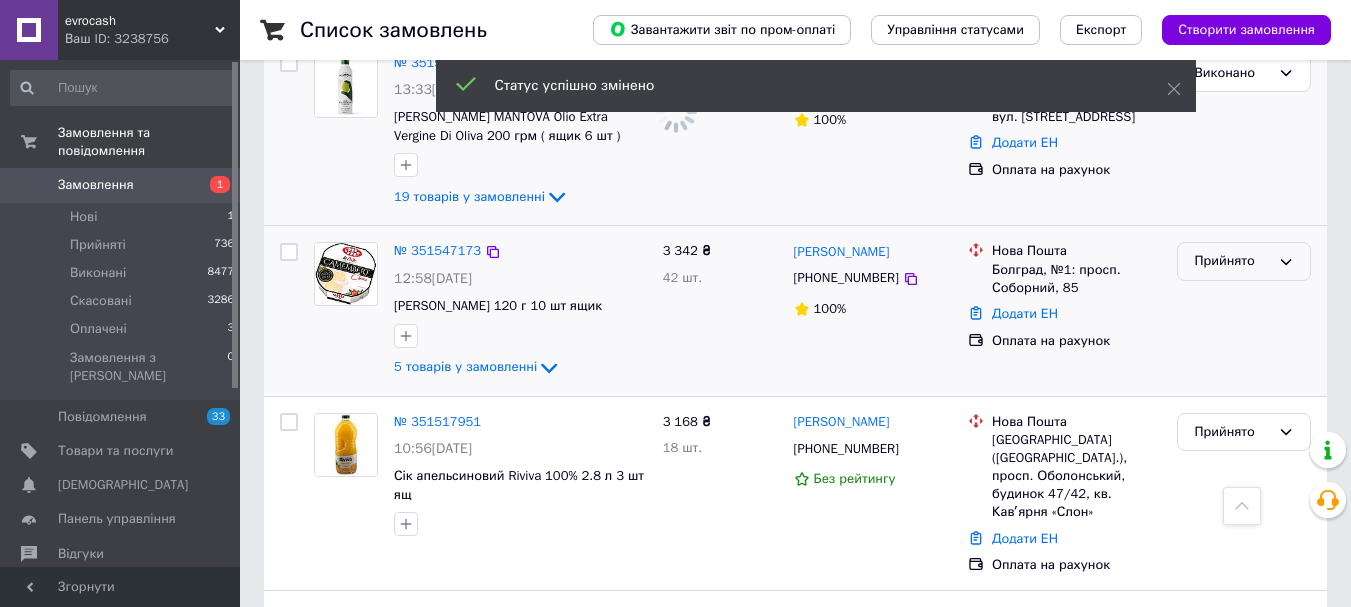 click on "Прийнято" at bounding box center (1232, 261) 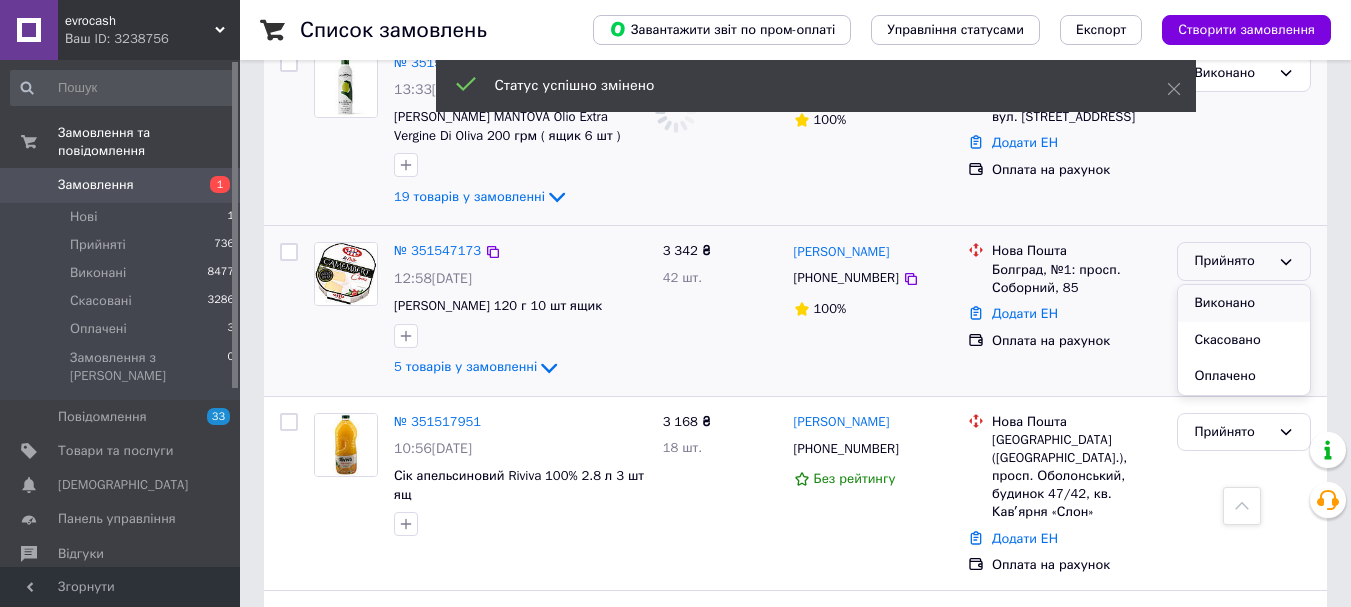 click on "Виконано" at bounding box center (1244, 303) 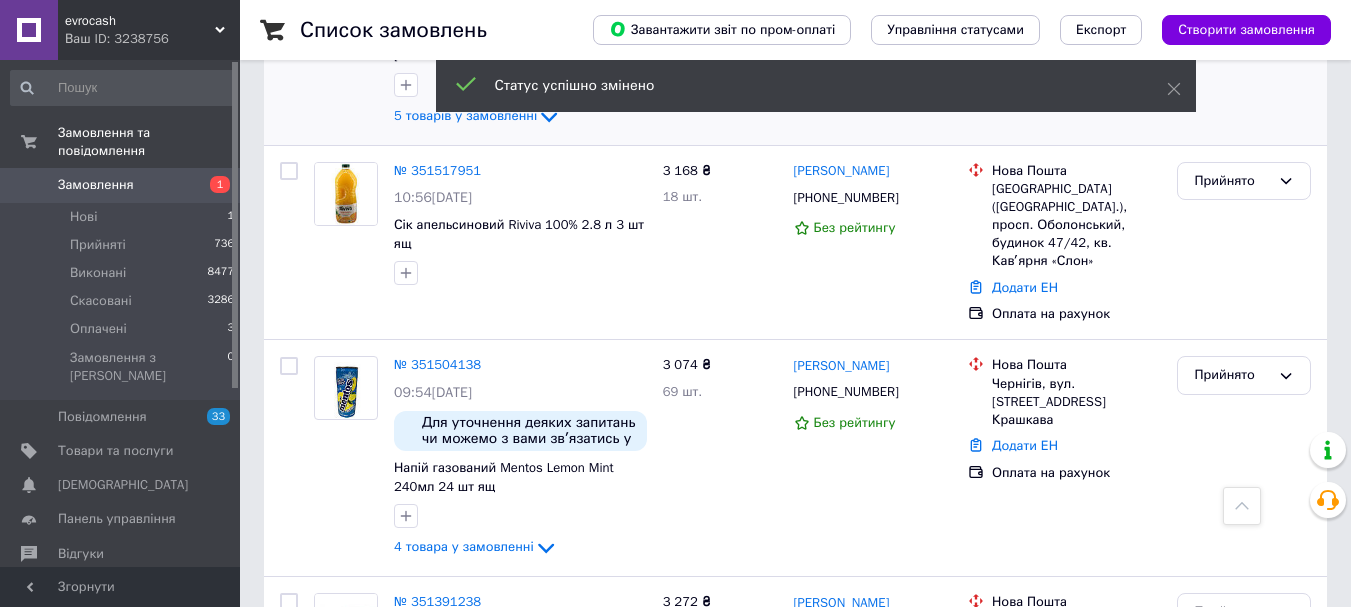 scroll, scrollTop: 2100, scrollLeft: 0, axis: vertical 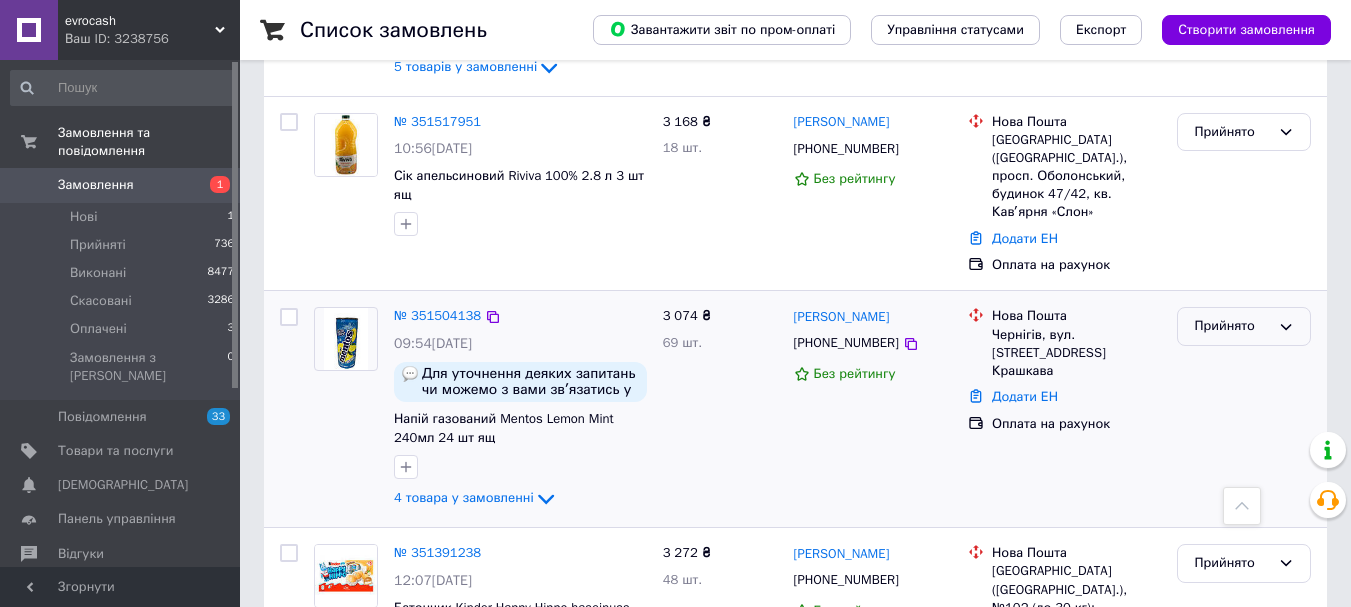 click on "Прийнято" at bounding box center [1244, 326] 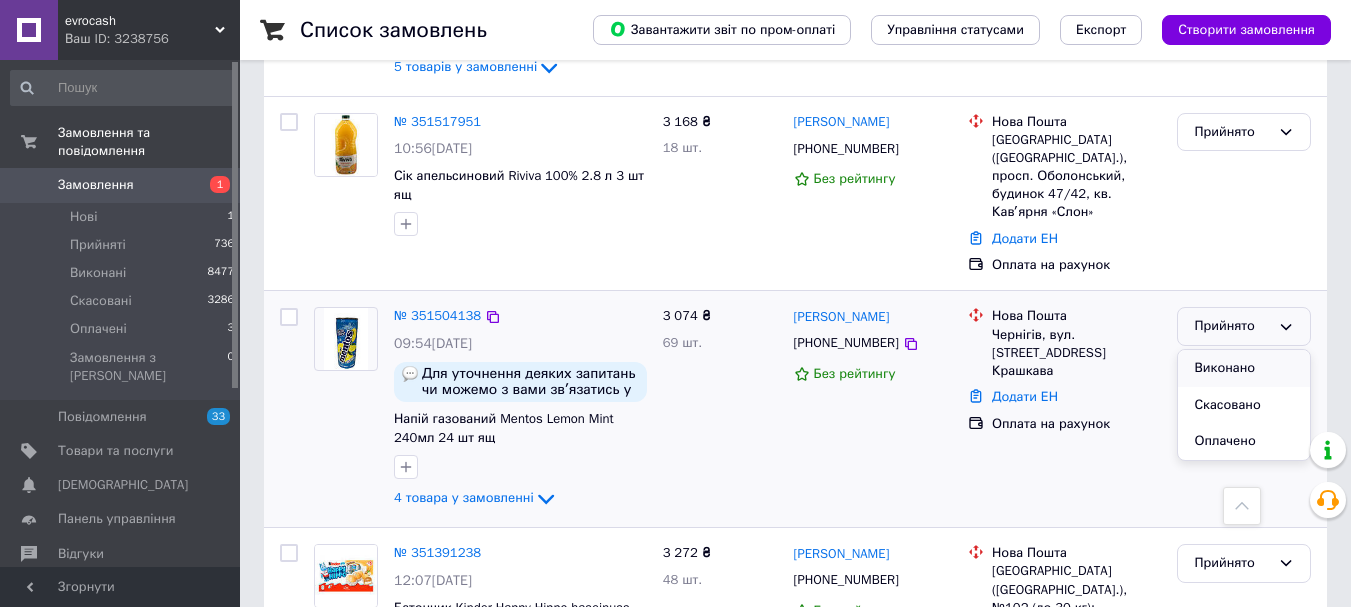 click on "Виконано" at bounding box center (1244, 368) 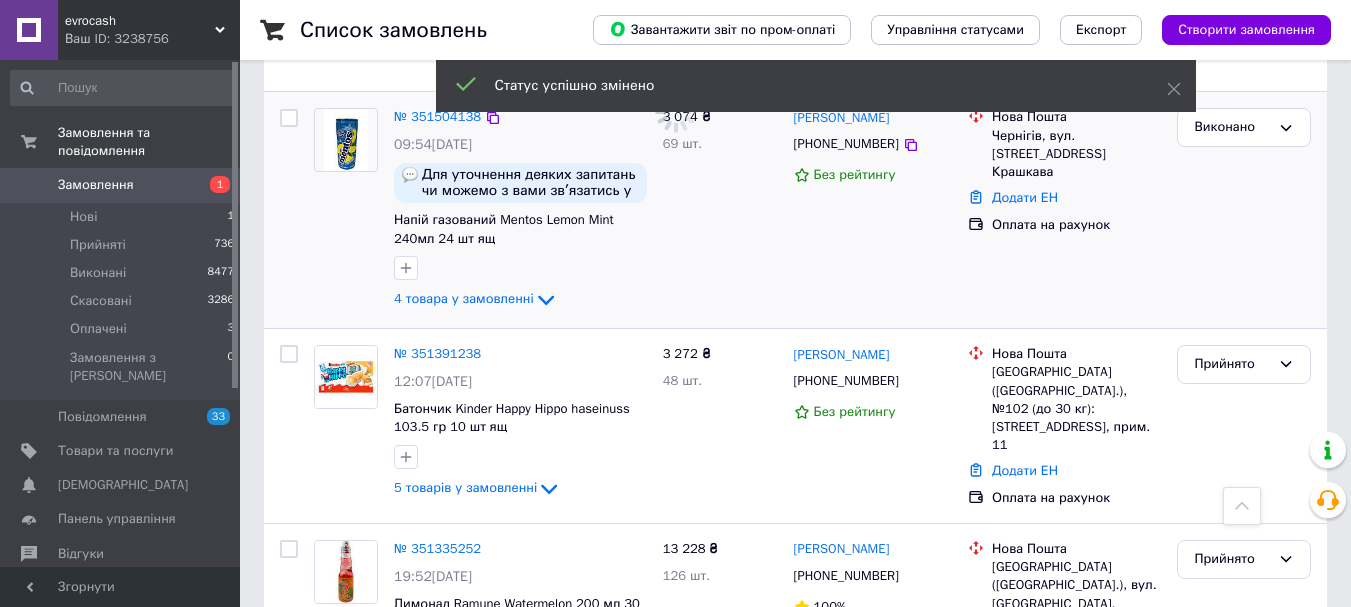 scroll, scrollTop: 2300, scrollLeft: 0, axis: vertical 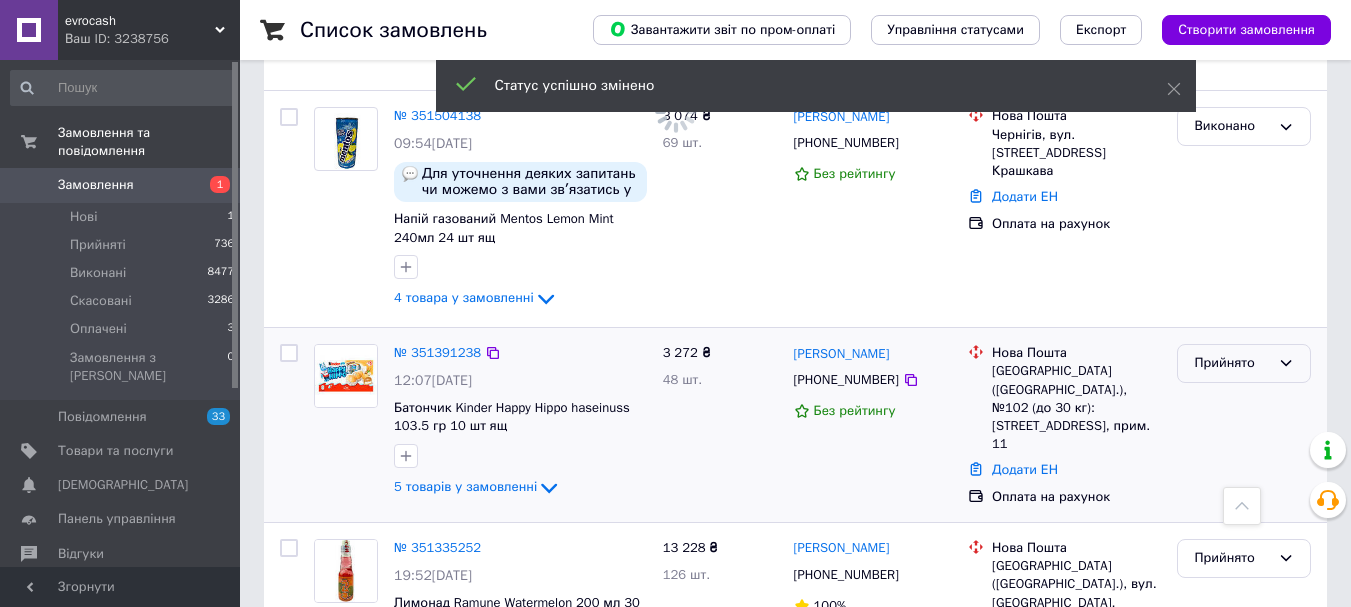 click on "Прийнято" at bounding box center (1232, 363) 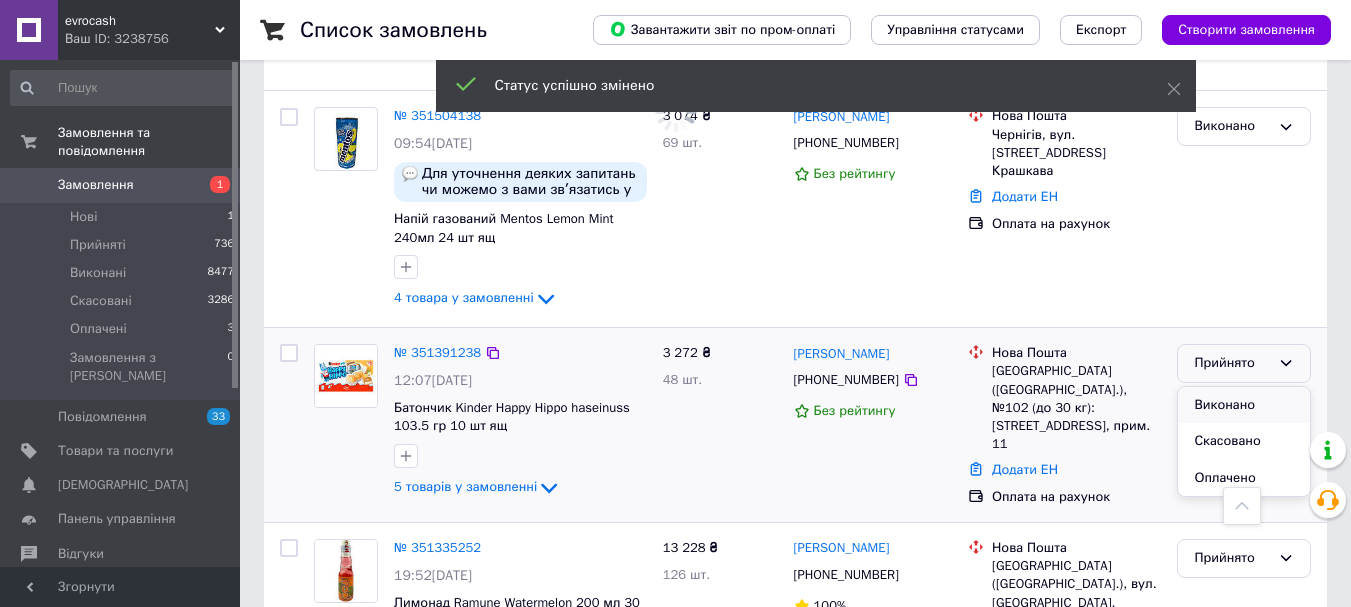 click on "Виконано" at bounding box center (1244, 405) 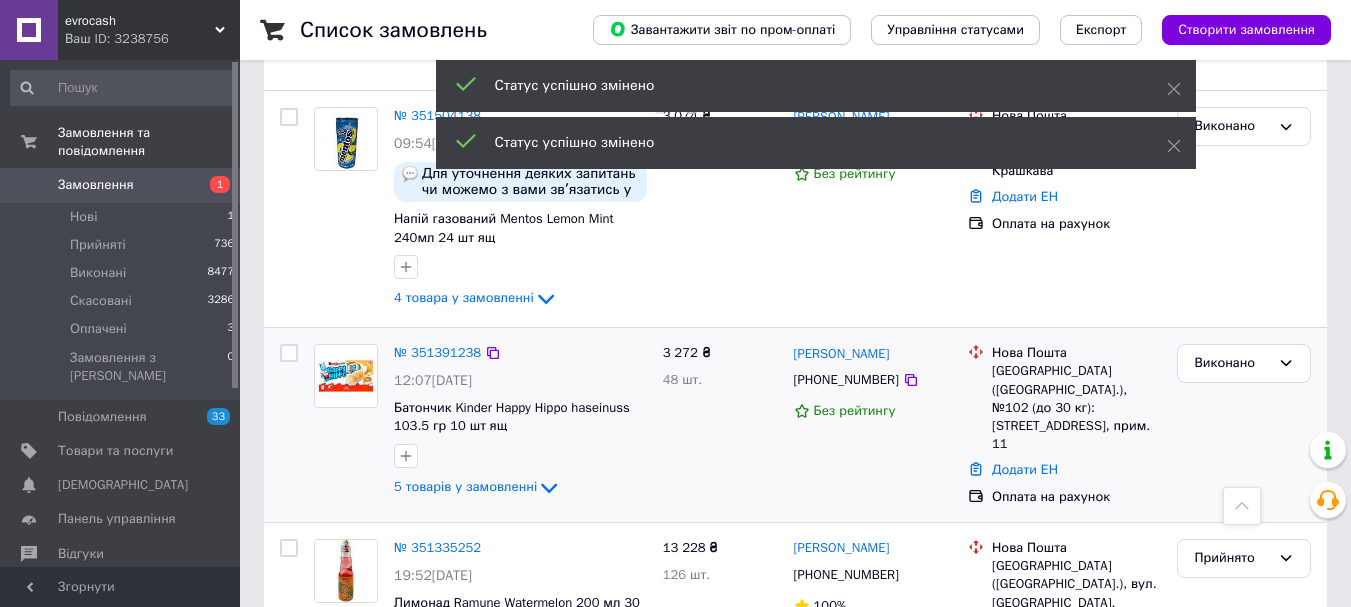 scroll, scrollTop: 2500, scrollLeft: 0, axis: vertical 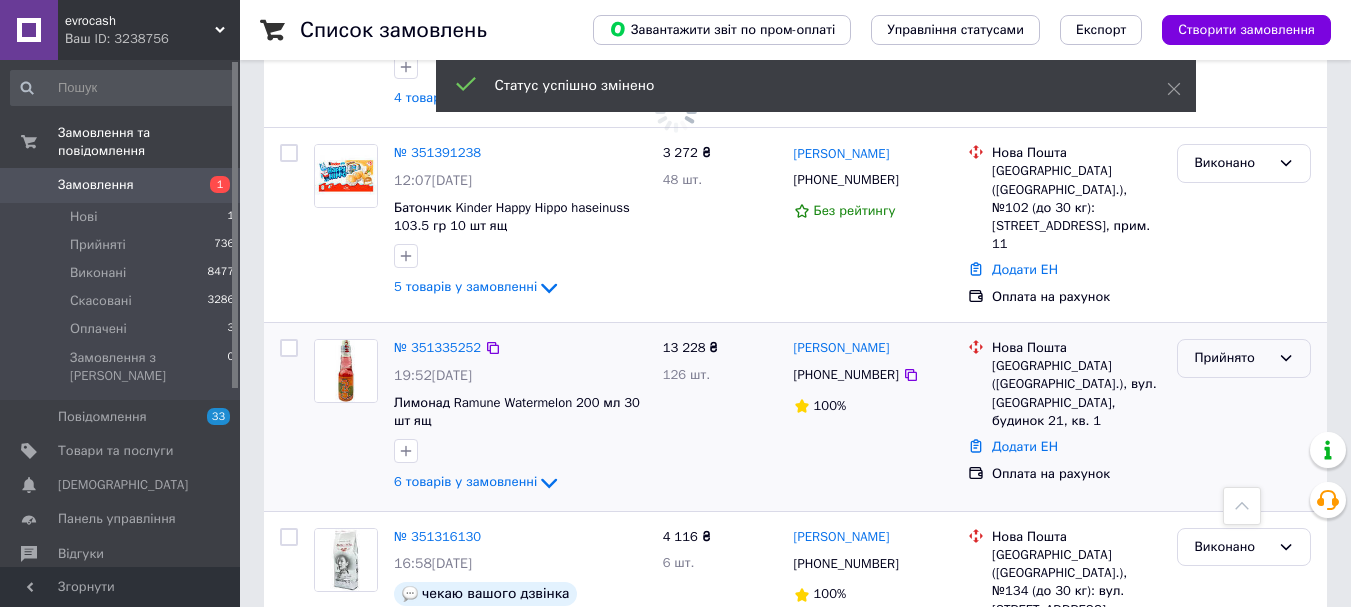 click on "Прийнято" at bounding box center (1244, 358) 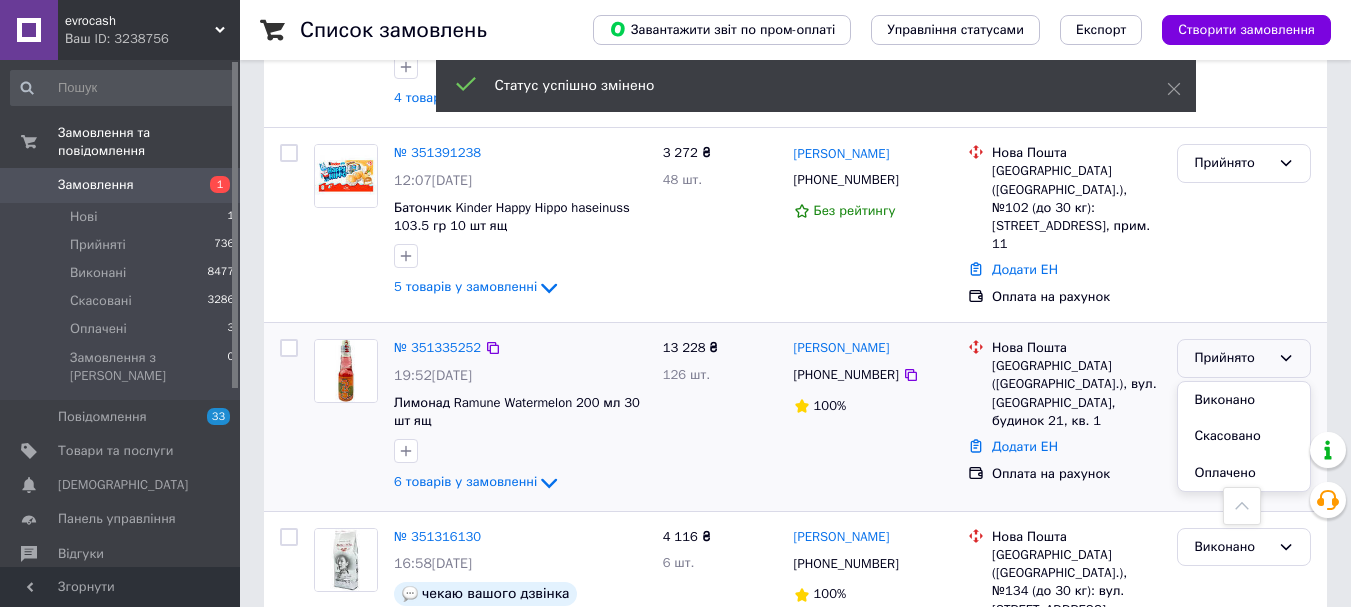click on "Виконано" at bounding box center (1244, 400) 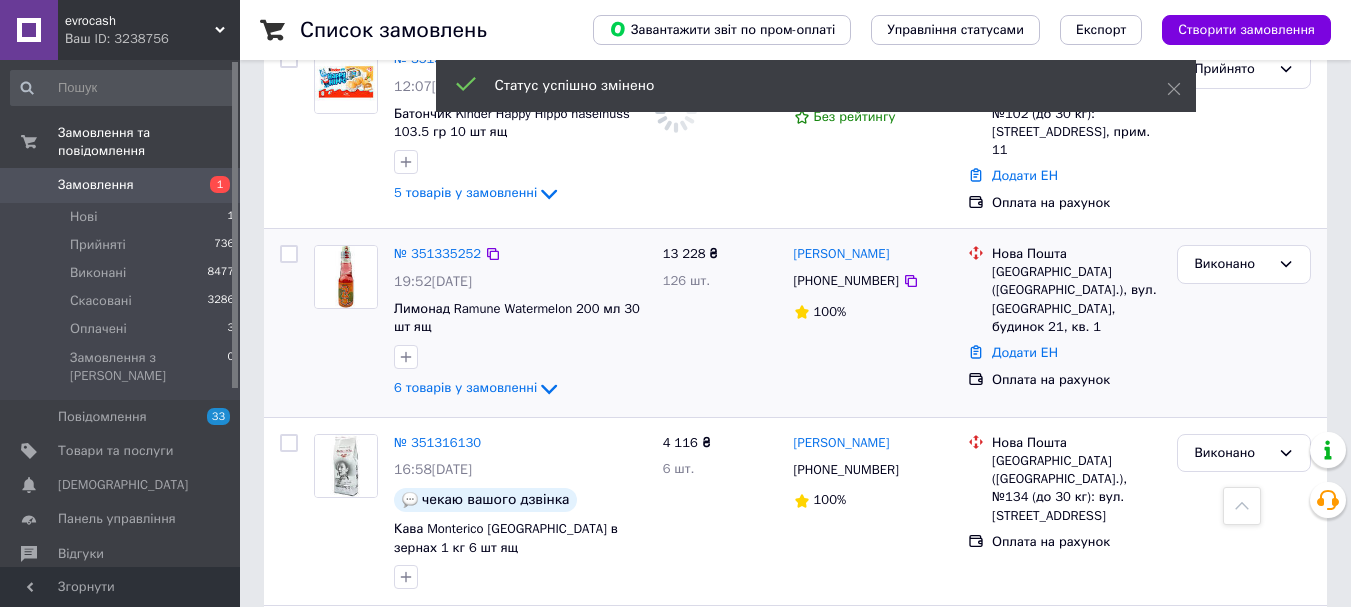 scroll, scrollTop: 2700, scrollLeft: 0, axis: vertical 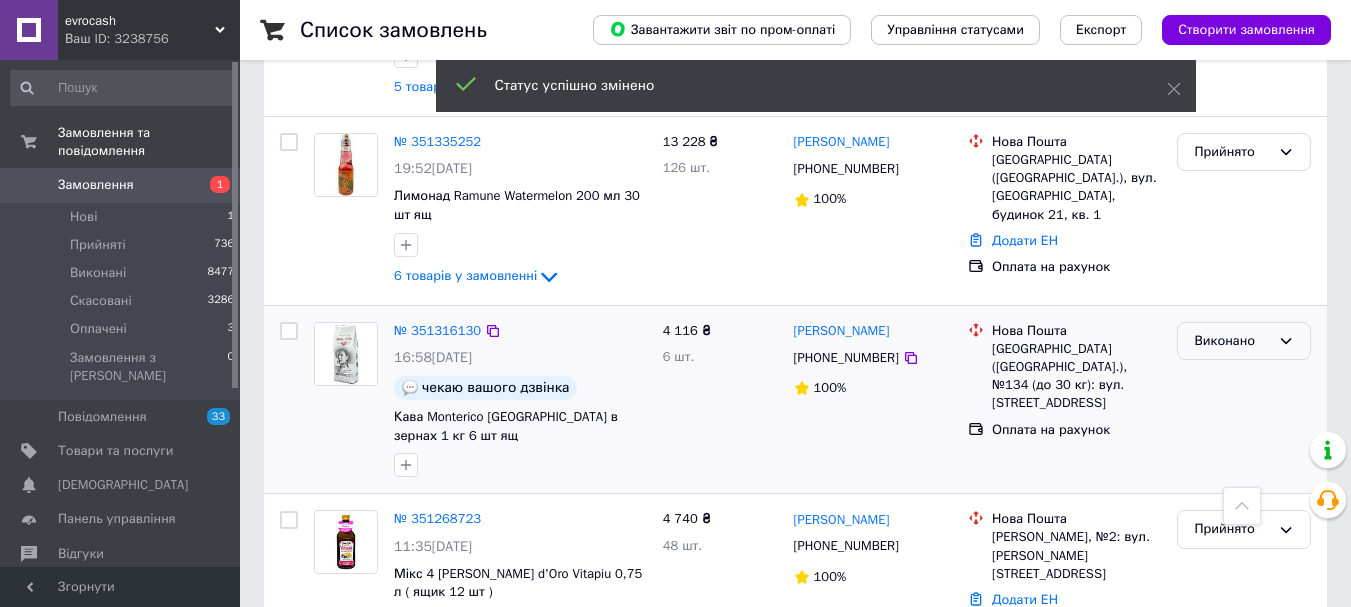 click on "Виконано" at bounding box center [1232, 341] 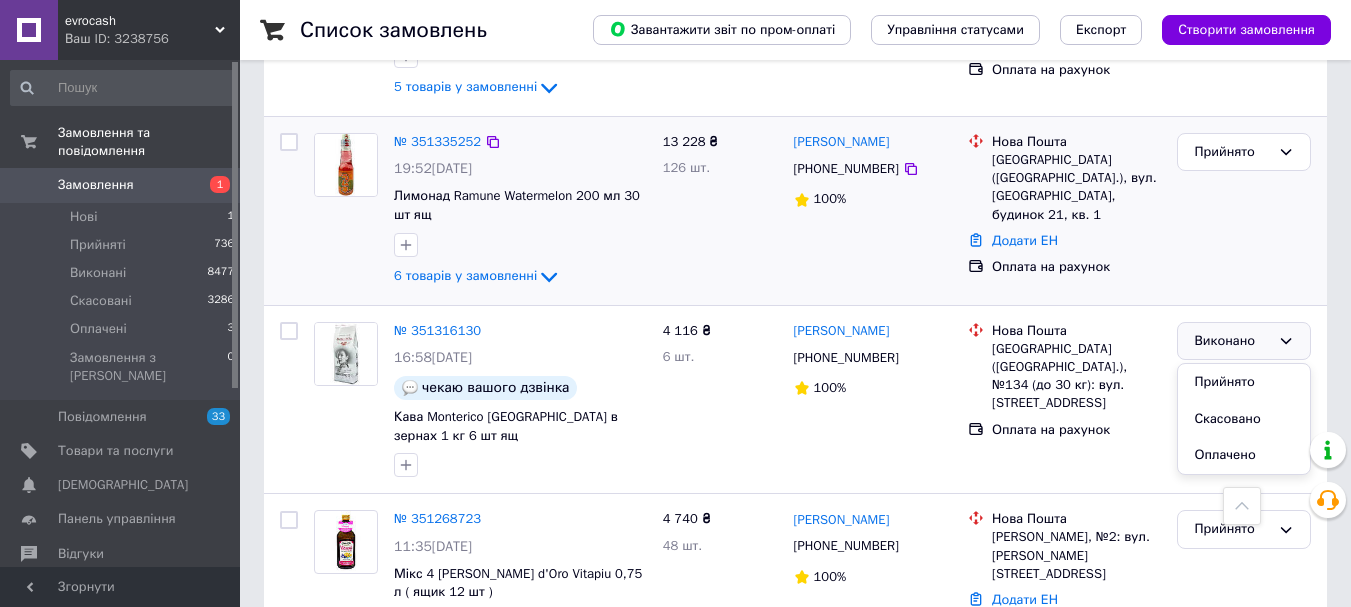 click on "Прийнято" at bounding box center (1244, 211) 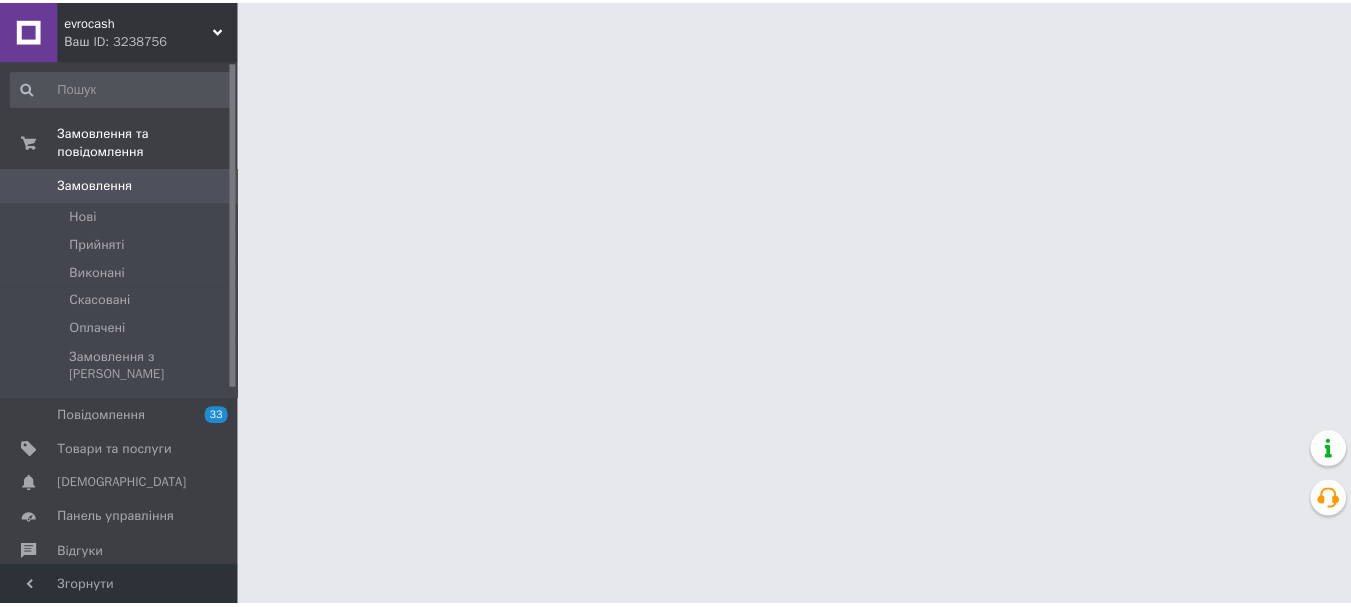 scroll, scrollTop: 0, scrollLeft: 0, axis: both 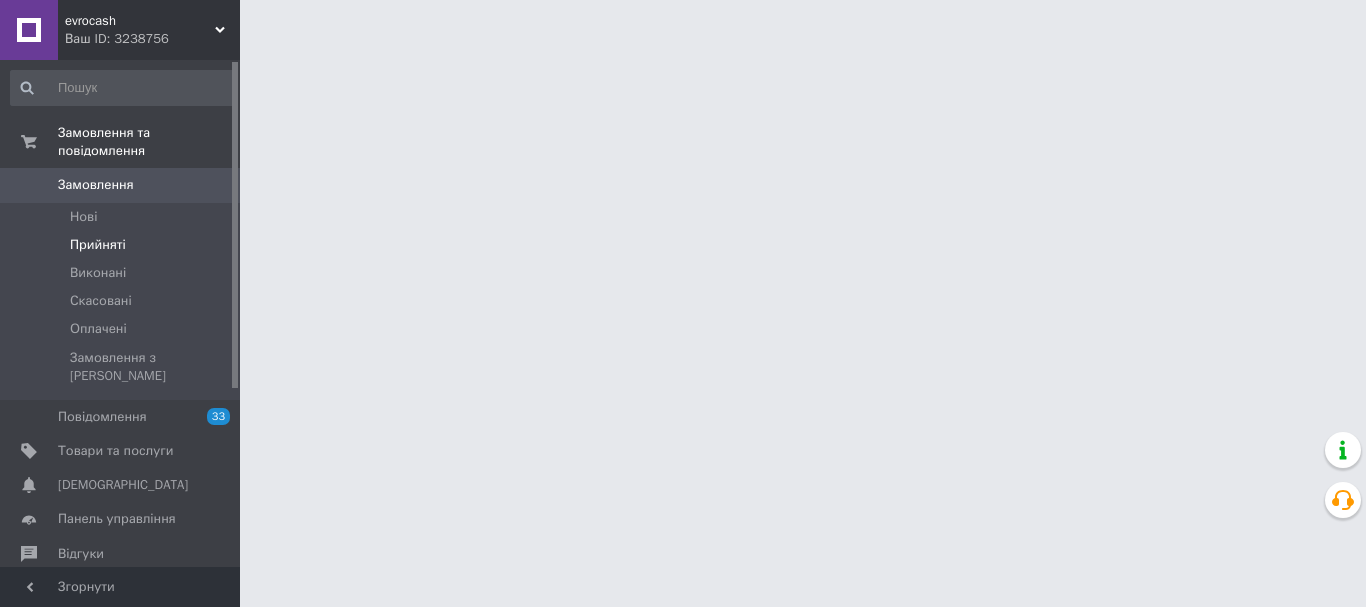 click on "Прийняті" at bounding box center [98, 245] 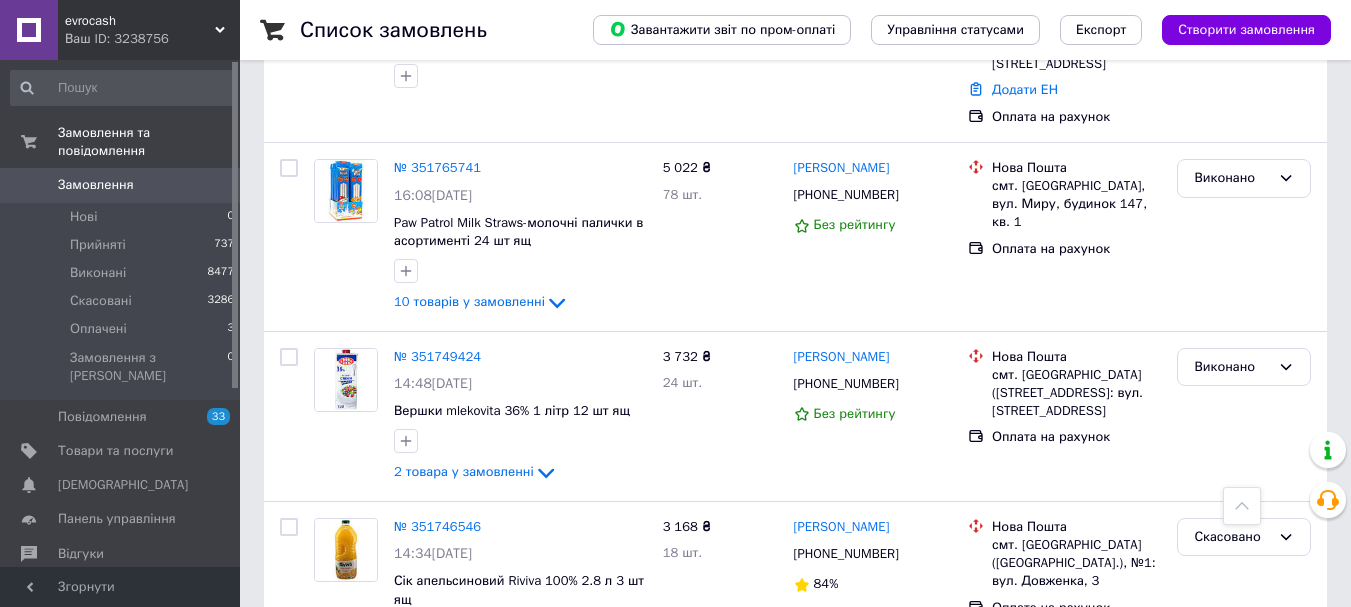 scroll, scrollTop: 1300, scrollLeft: 0, axis: vertical 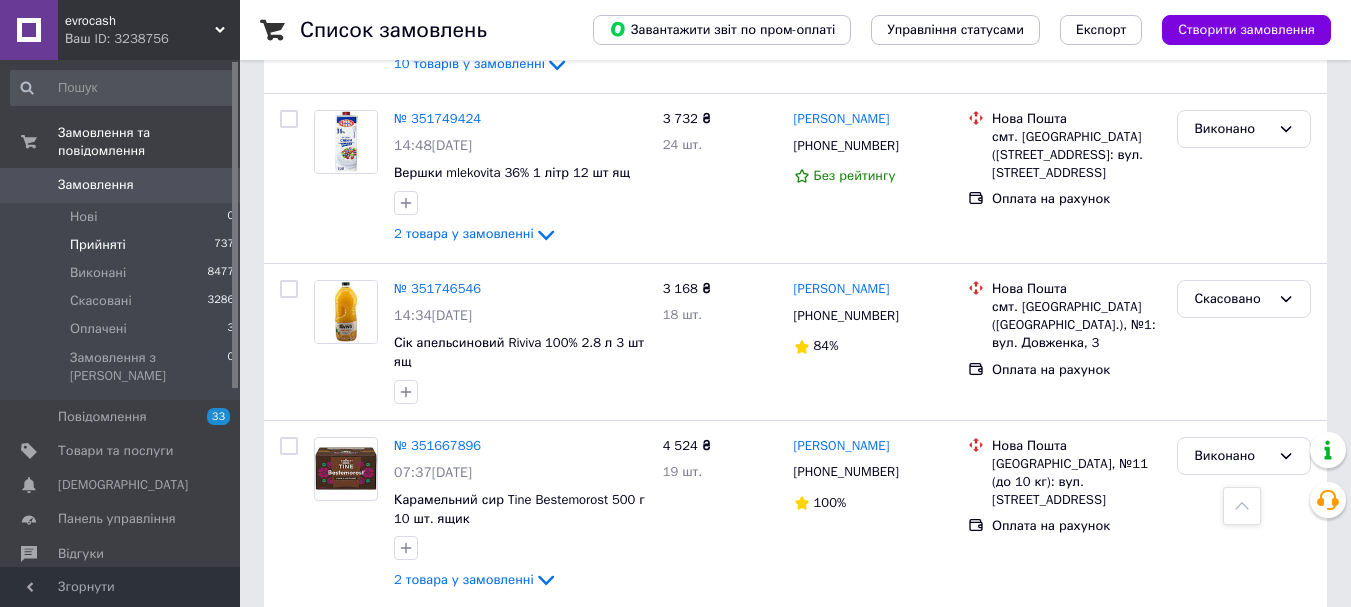 click on "Прийняті" at bounding box center [98, 245] 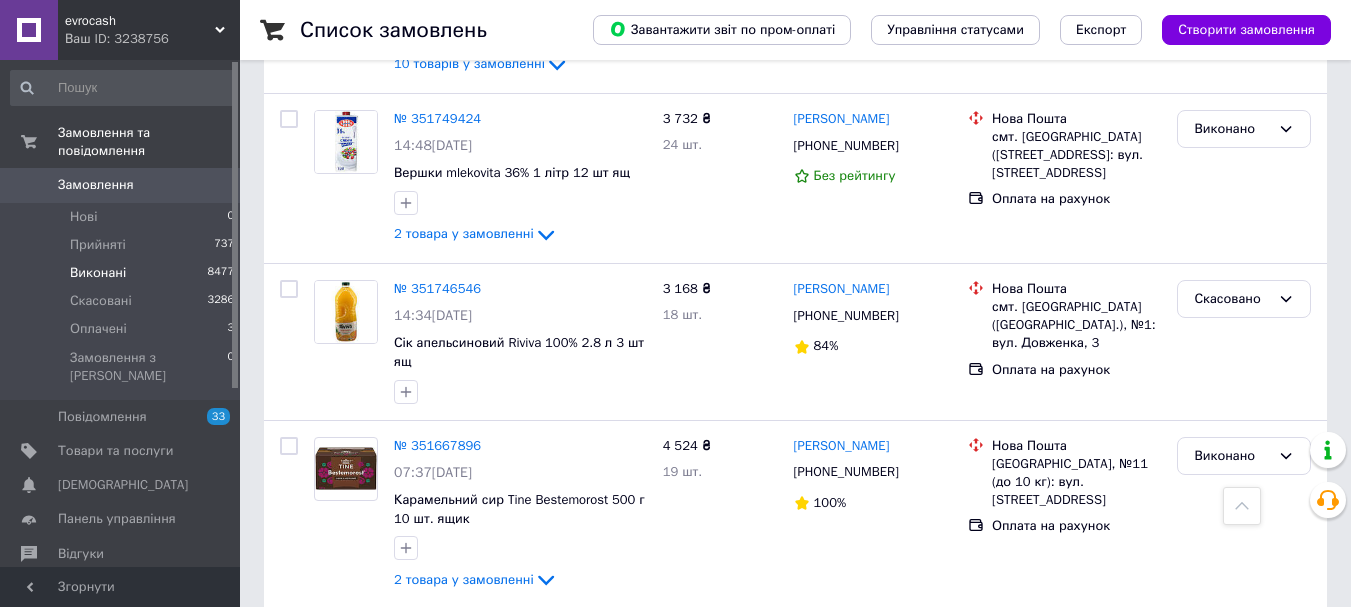 click on "Виконані" at bounding box center (98, 273) 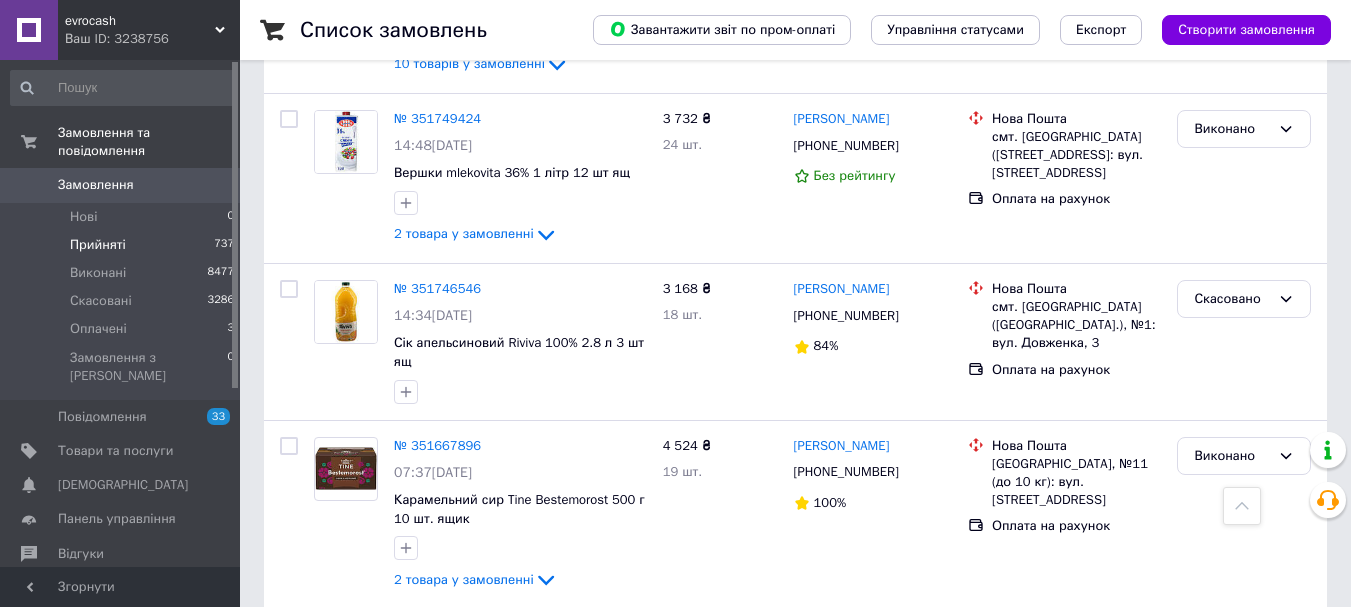 click on "Прийняті" at bounding box center [98, 245] 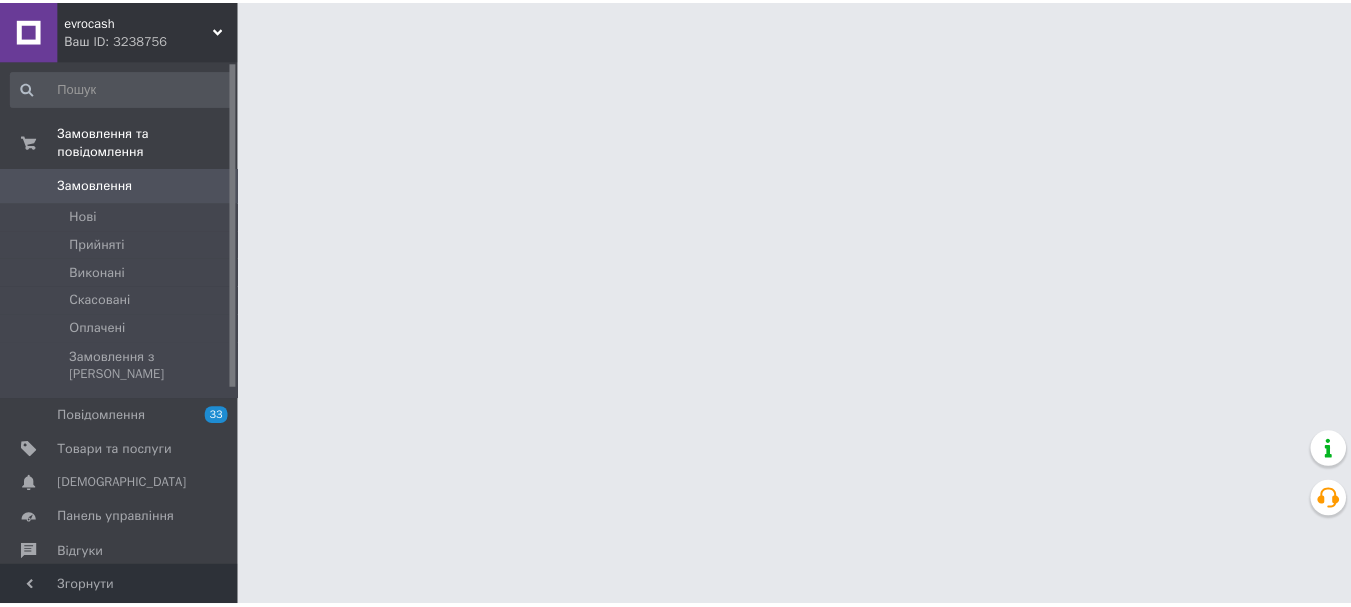 scroll, scrollTop: 0, scrollLeft: 0, axis: both 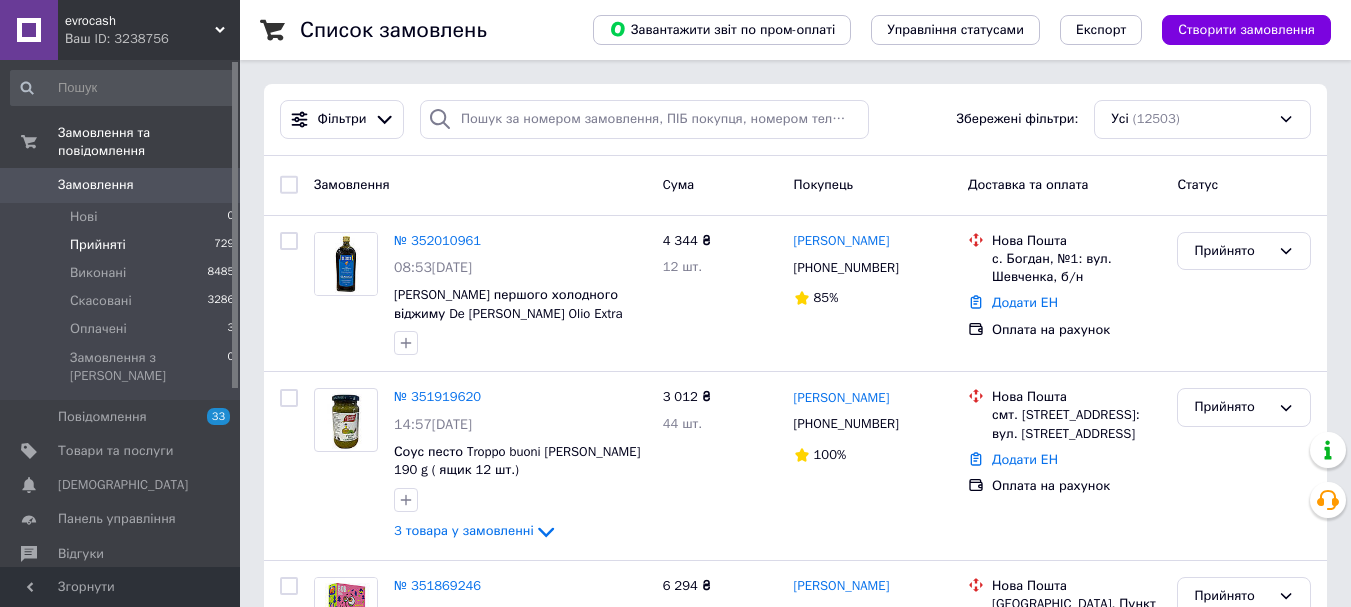 click on "Прийняті" at bounding box center [98, 245] 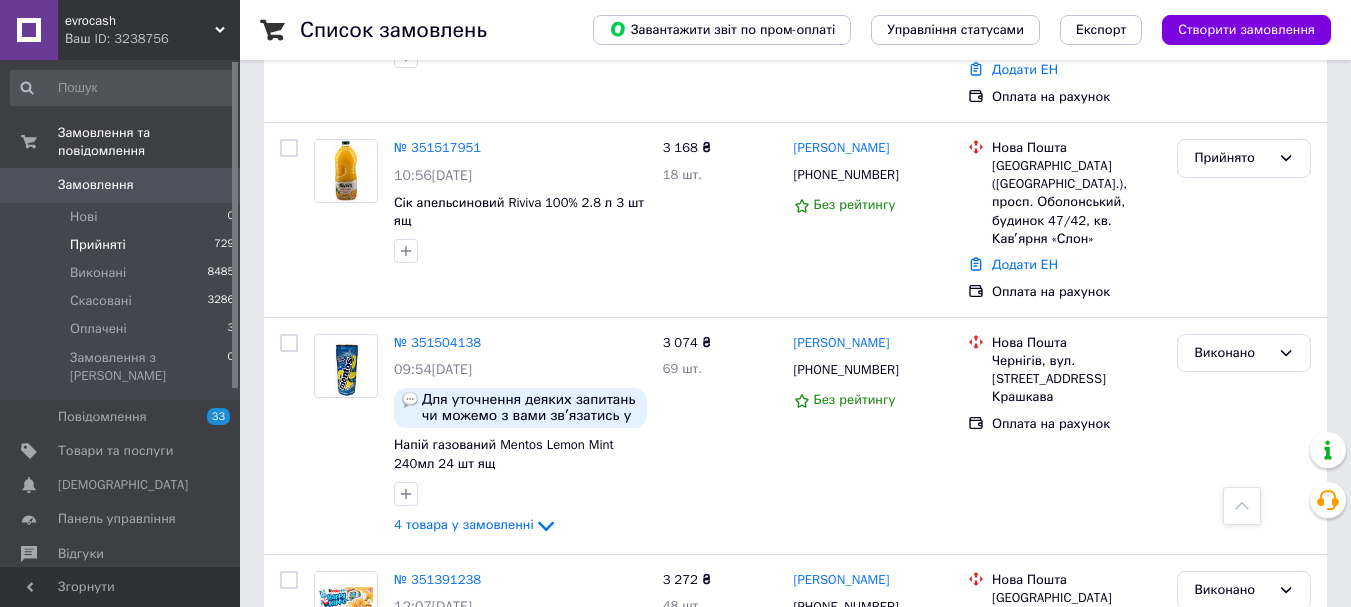 scroll, scrollTop: 1200, scrollLeft: 0, axis: vertical 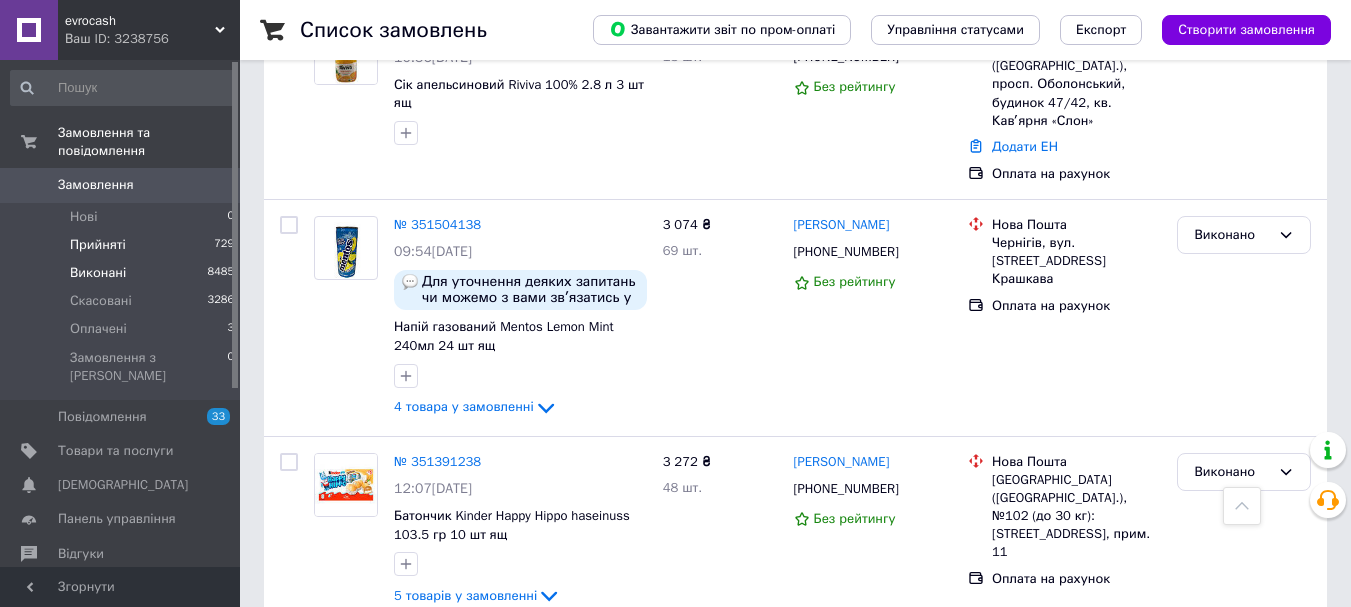 click on "Виконані" at bounding box center [98, 273] 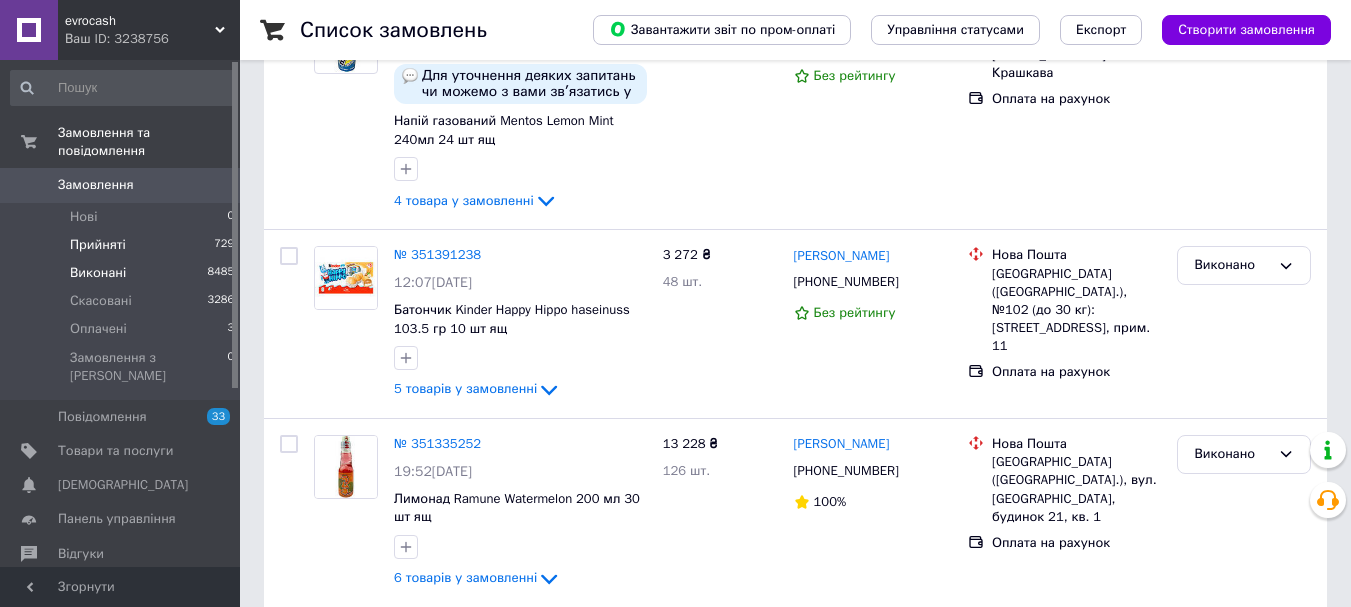 scroll, scrollTop: 0, scrollLeft: 0, axis: both 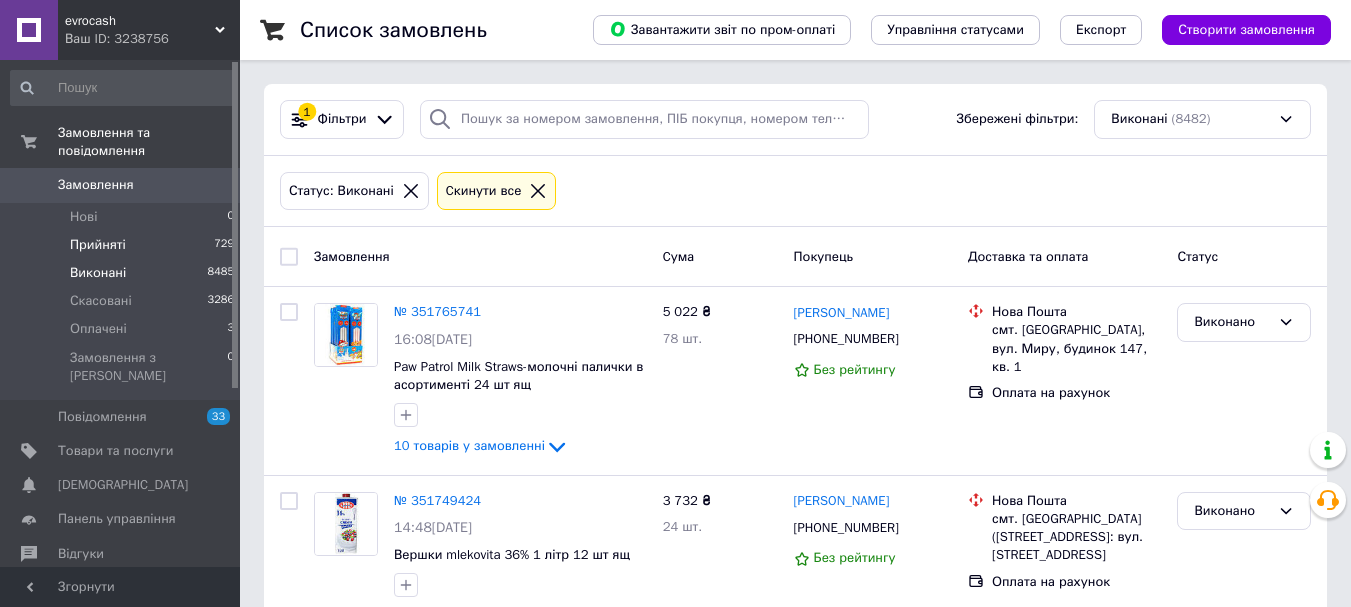 click on "Прийняті" at bounding box center [98, 245] 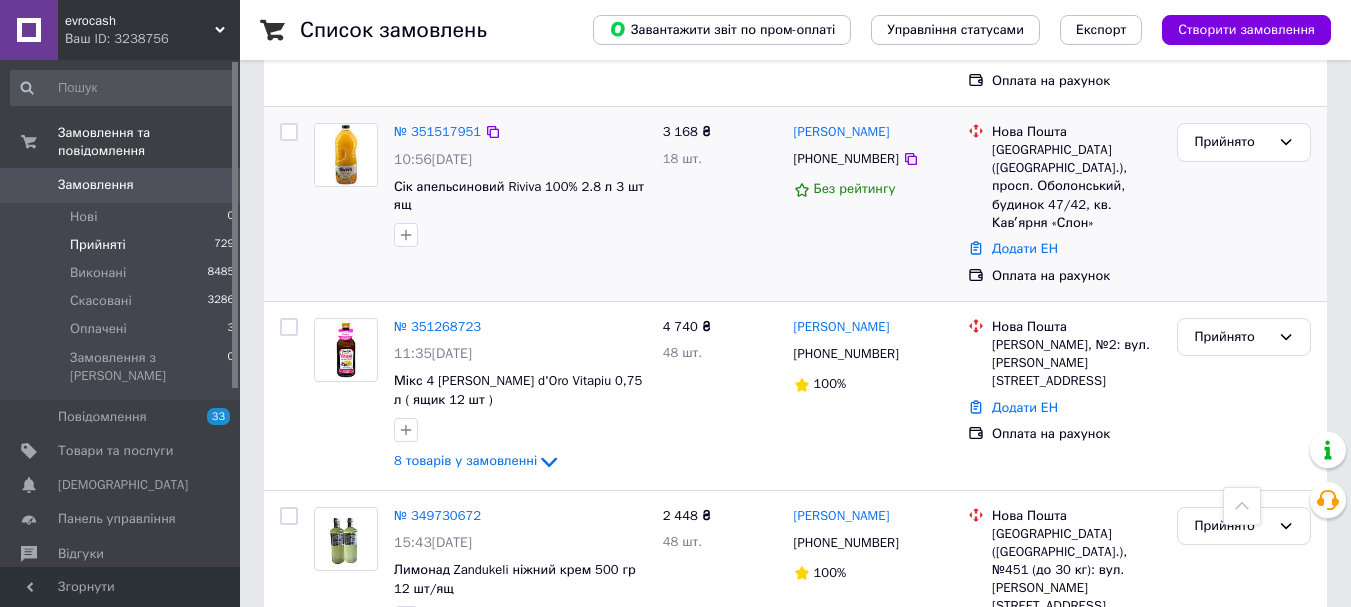 scroll, scrollTop: 1100, scrollLeft: 0, axis: vertical 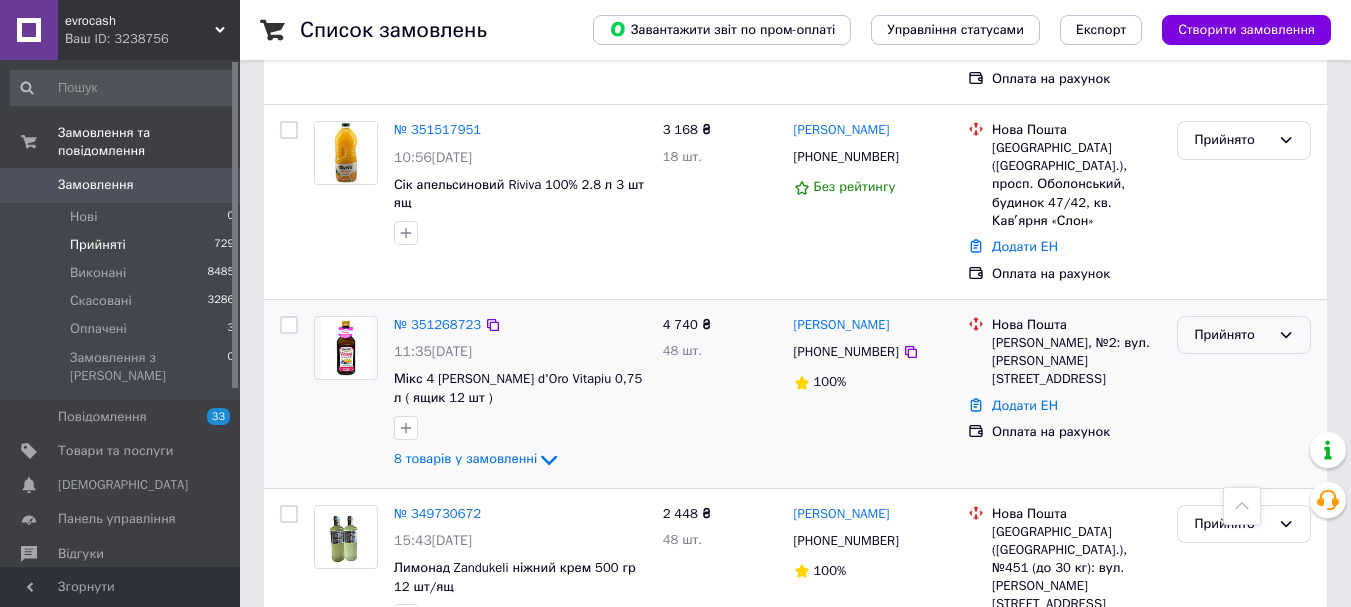click on "Прийнято" at bounding box center [1232, 335] 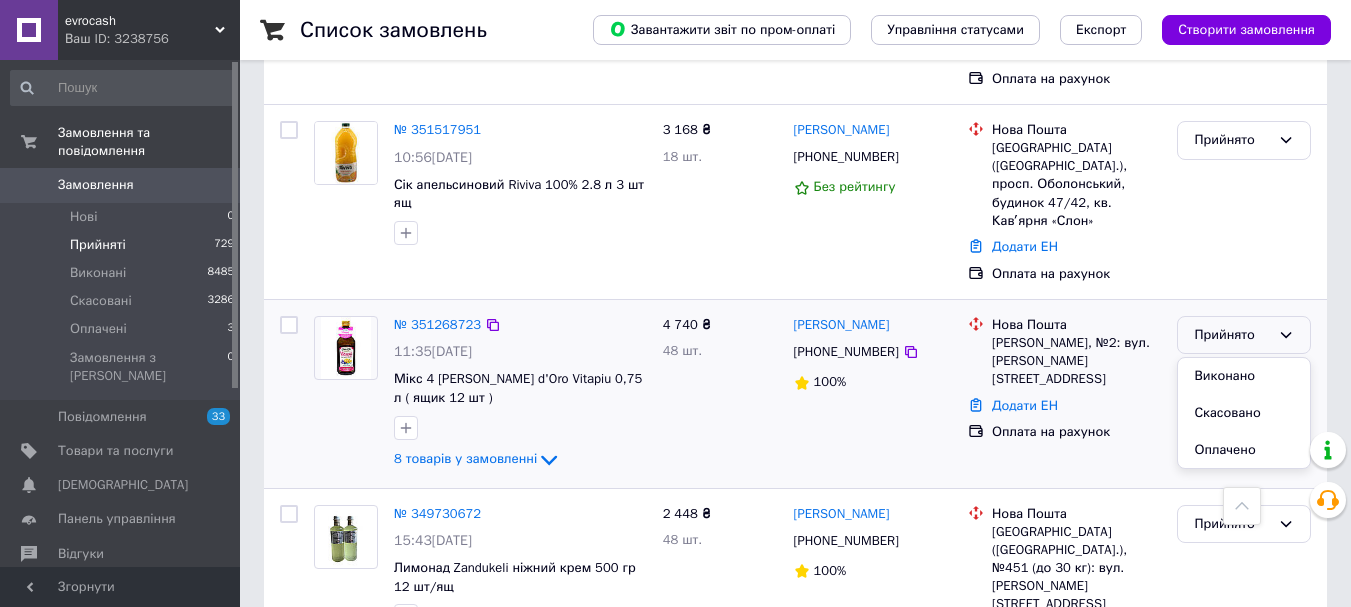 click on "Виконано" at bounding box center [1244, 376] 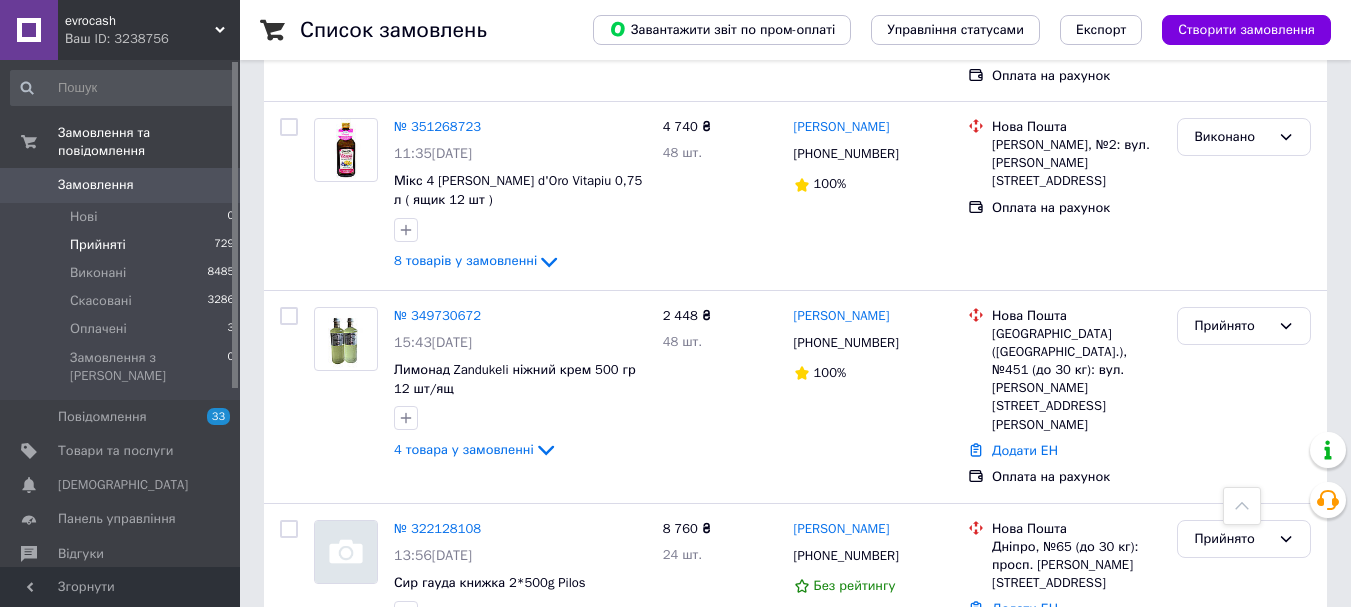 scroll, scrollTop: 1300, scrollLeft: 0, axis: vertical 